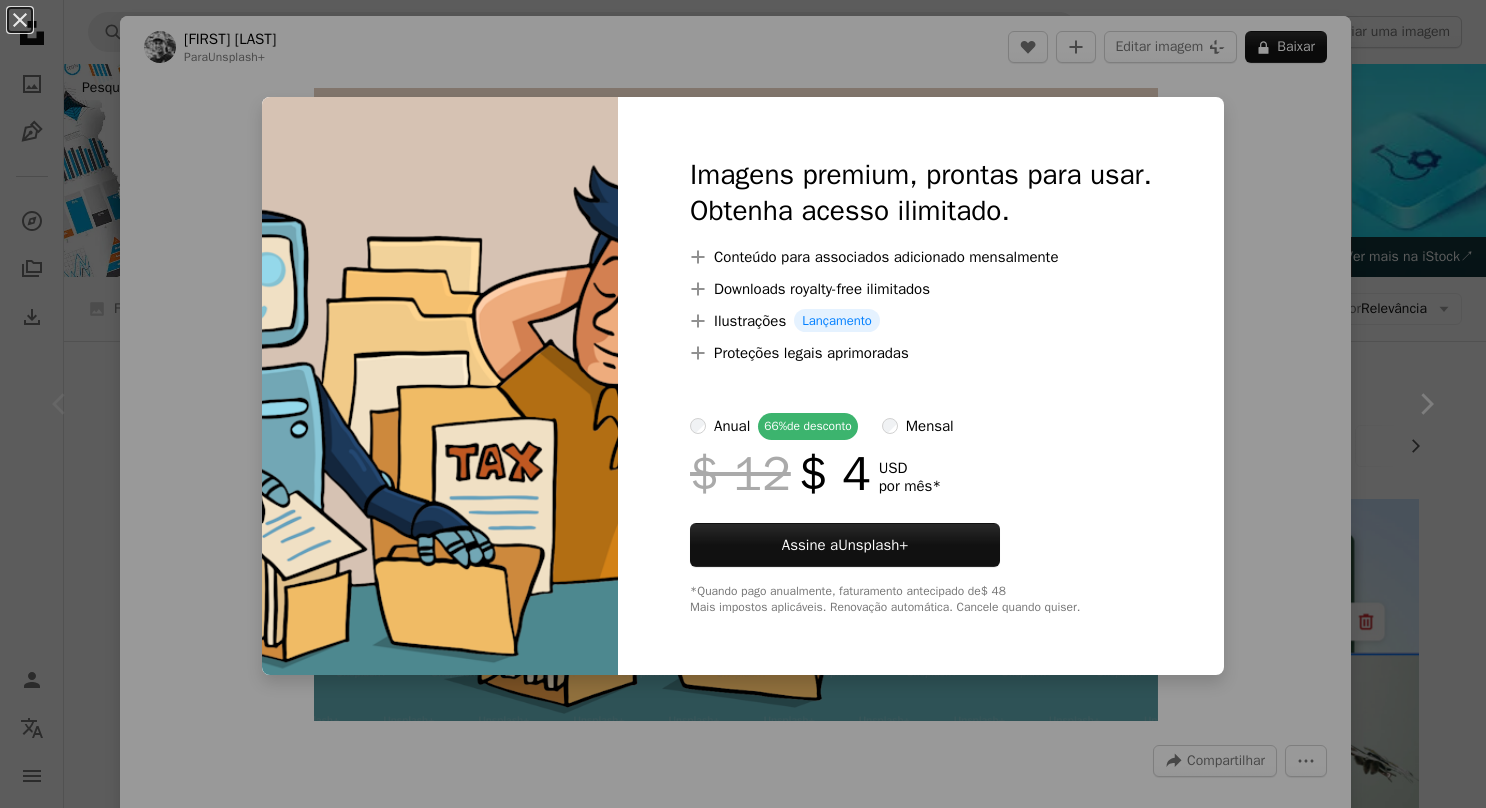 scroll, scrollTop: 0, scrollLeft: 0, axis: both 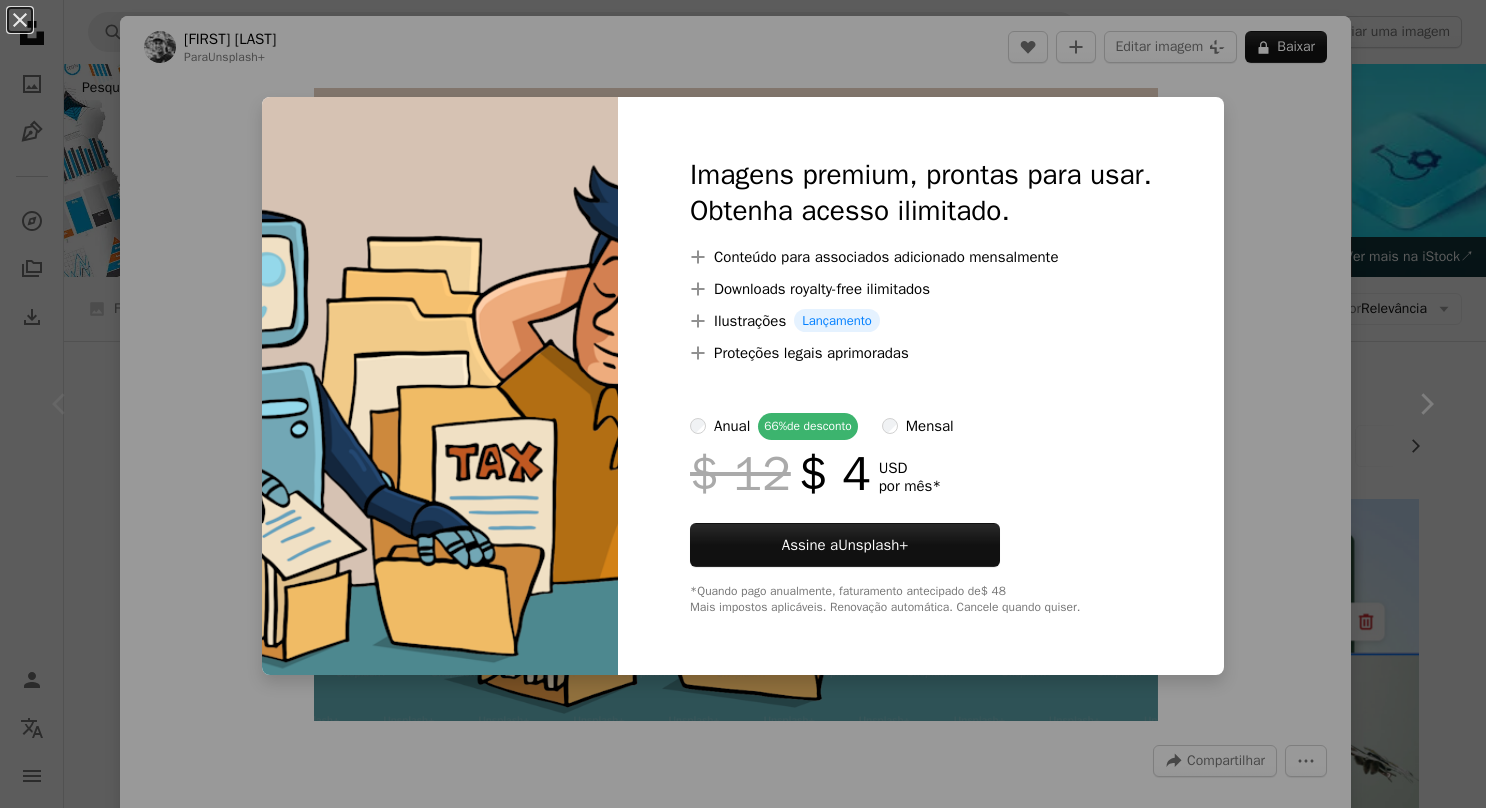 click on "An X shape Imagens premium, prontas para usar. Obtenha acesso ilimitado. A plus sign Conteúdo para associados adicionado mensalmente A plus sign Downloads royalty-free ilimitados A plus sign Ilustrações  Lançamento A plus sign Proteções legais aprimoradas anual 66%  de desconto mensal $ 12   $ 4 USD por mês * Assine a  Unsplash+ *Quando pago anualmente, faturamento antecipado de  $ 48 Mais impostos aplicáveis. Renovação automática. Cancele quando quiser." at bounding box center [743, 404] 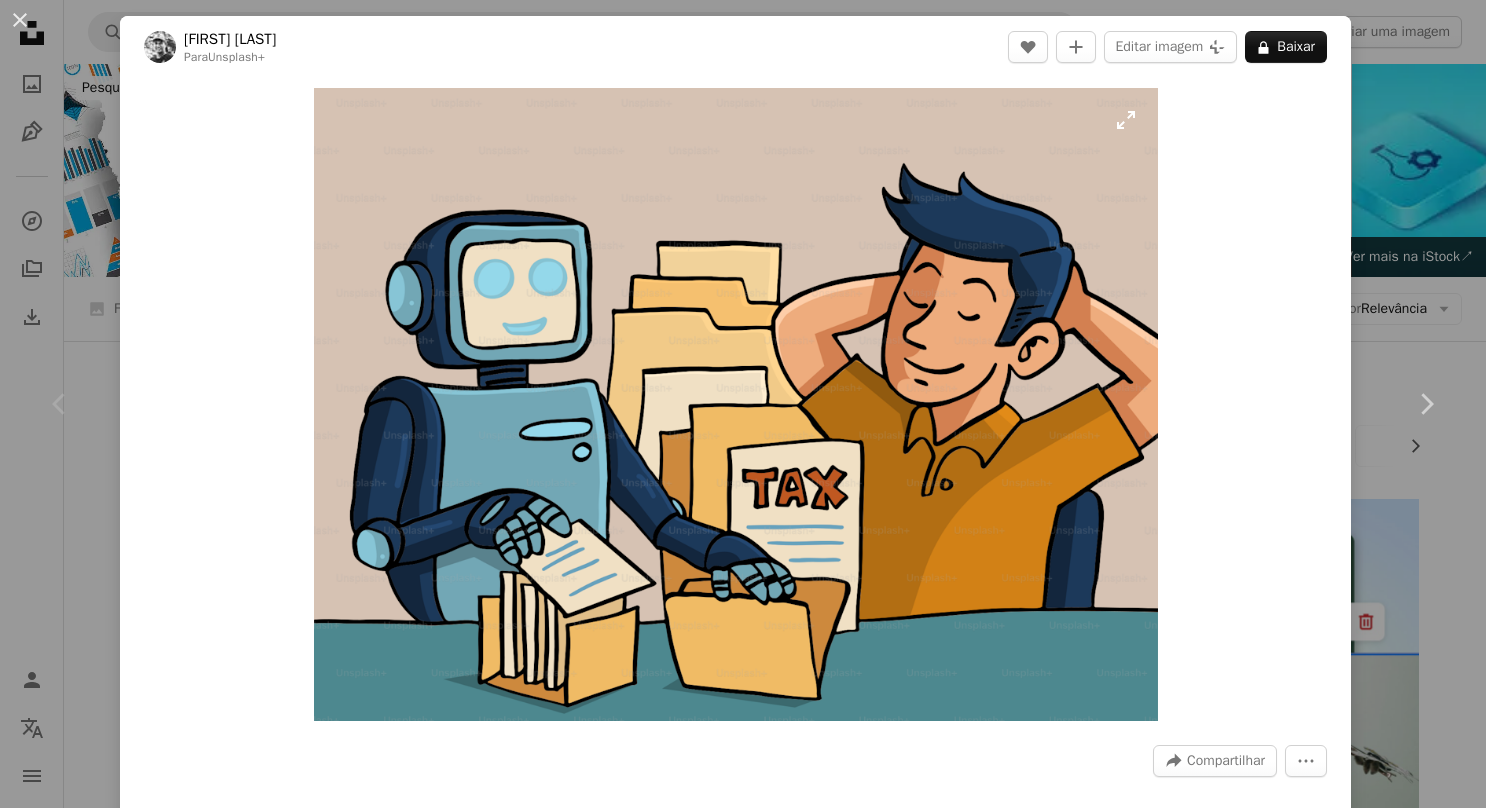 click at bounding box center [736, 404] 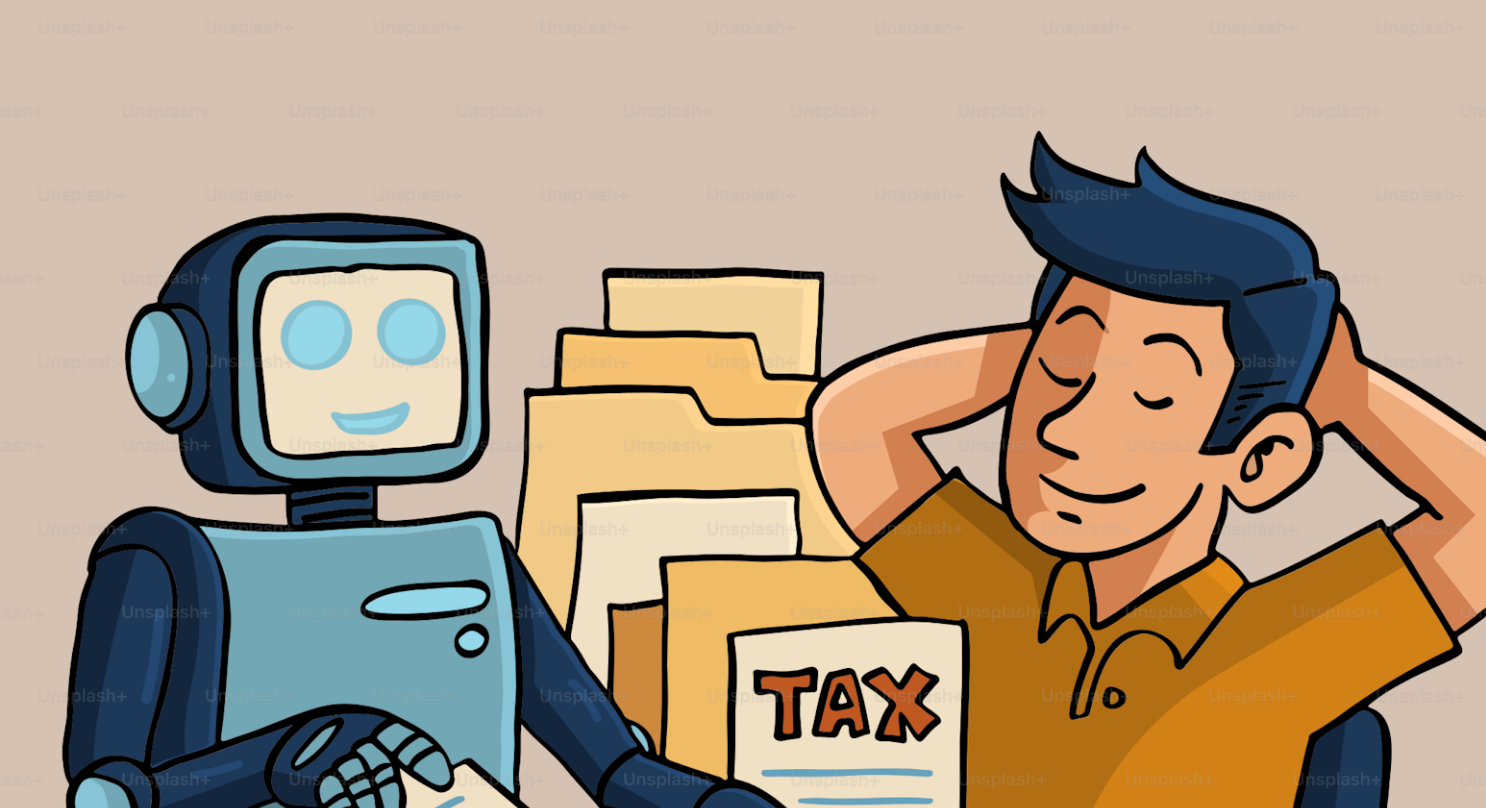 scroll, scrollTop: 143, scrollLeft: 0, axis: vertical 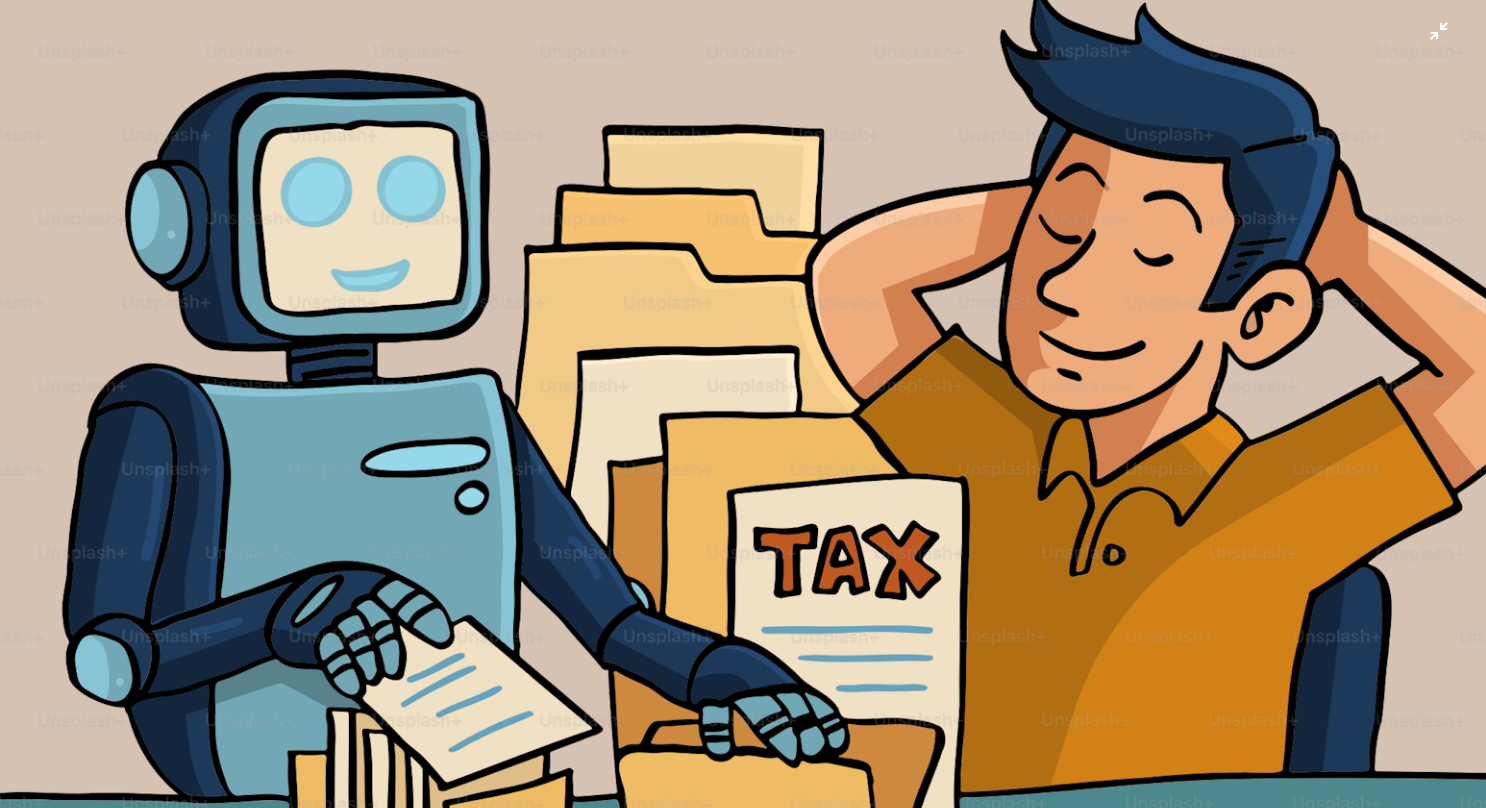 click at bounding box center [743, 414] 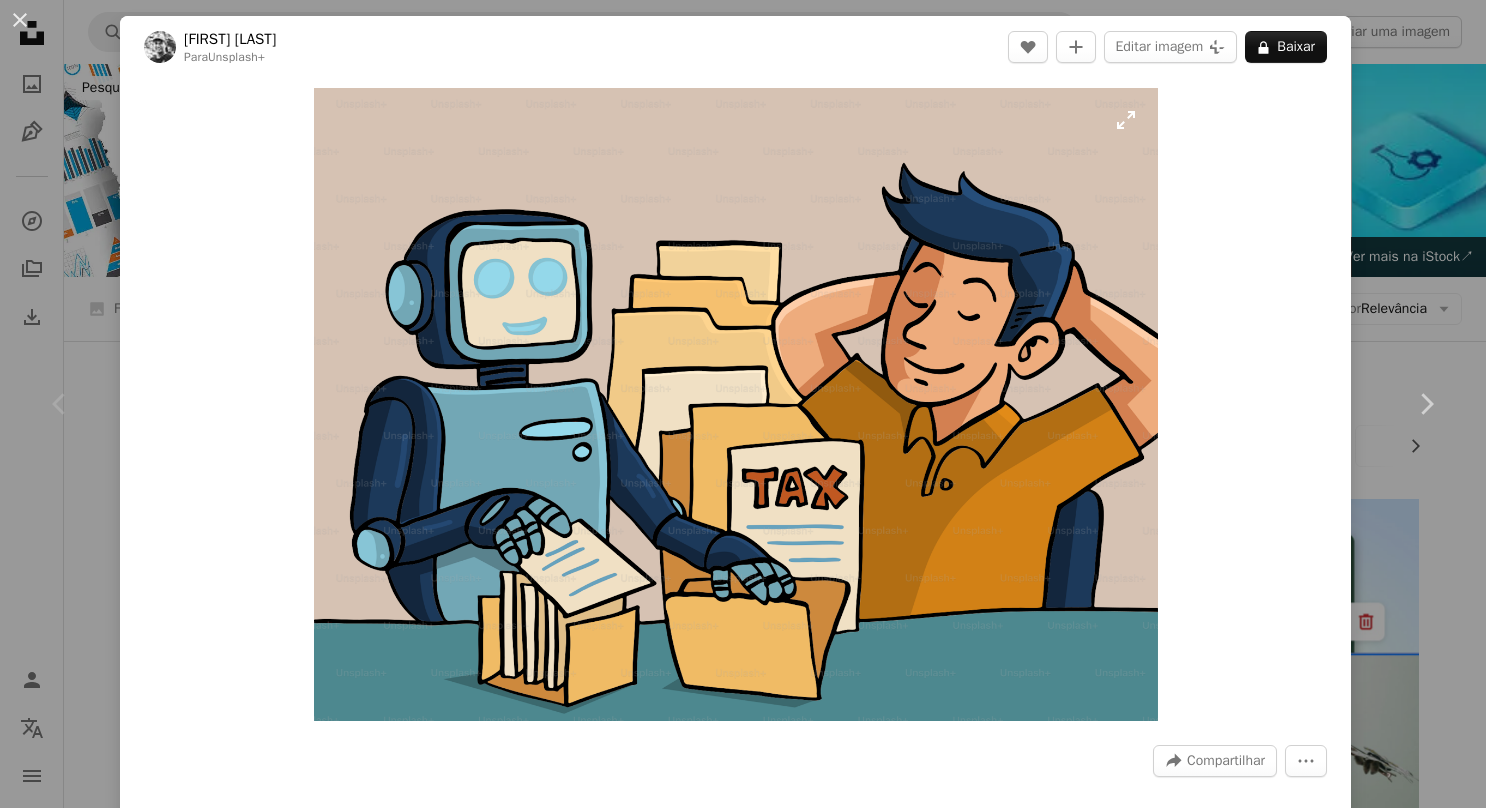 click at bounding box center [736, 404] 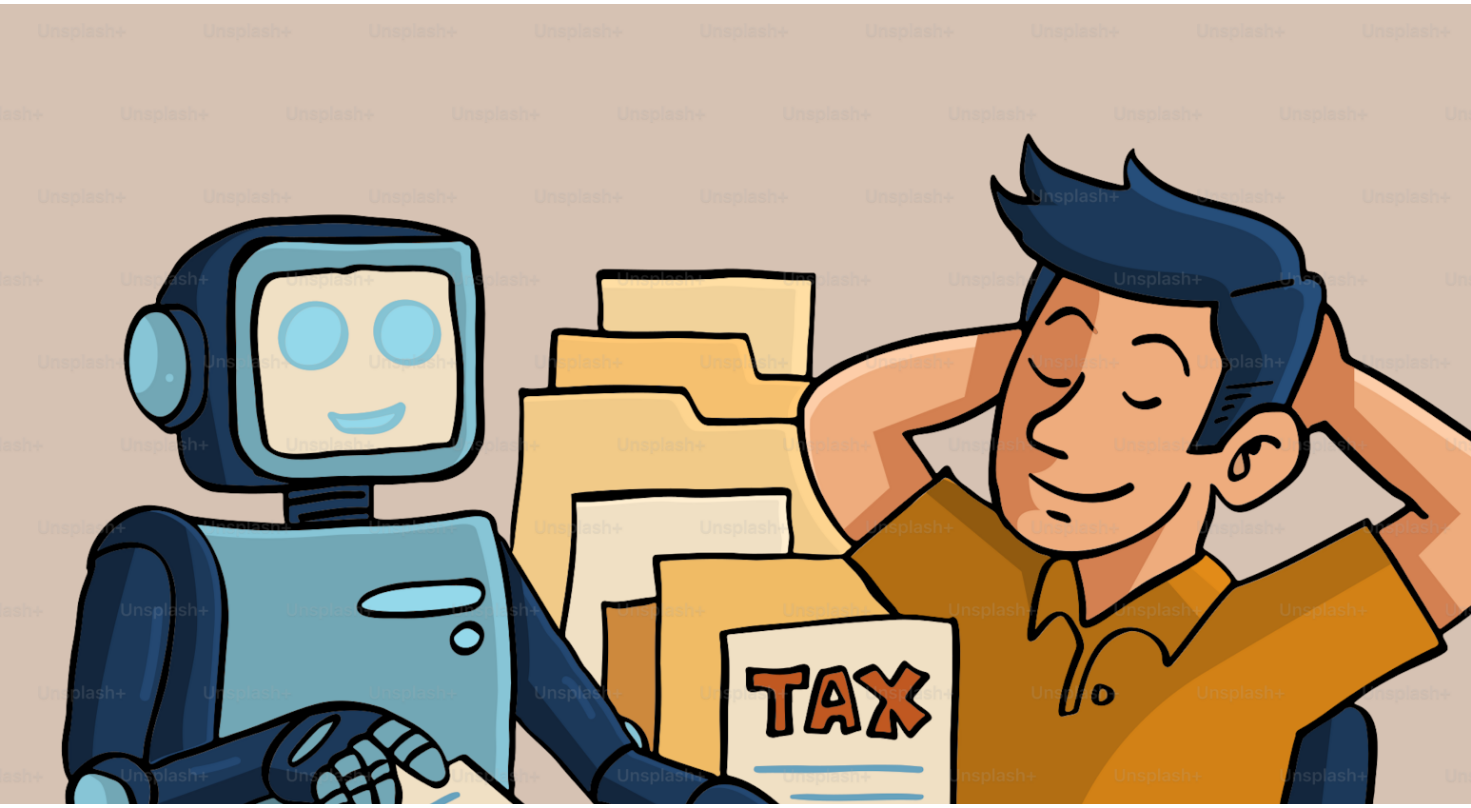 scroll, scrollTop: 142, scrollLeft: 0, axis: vertical 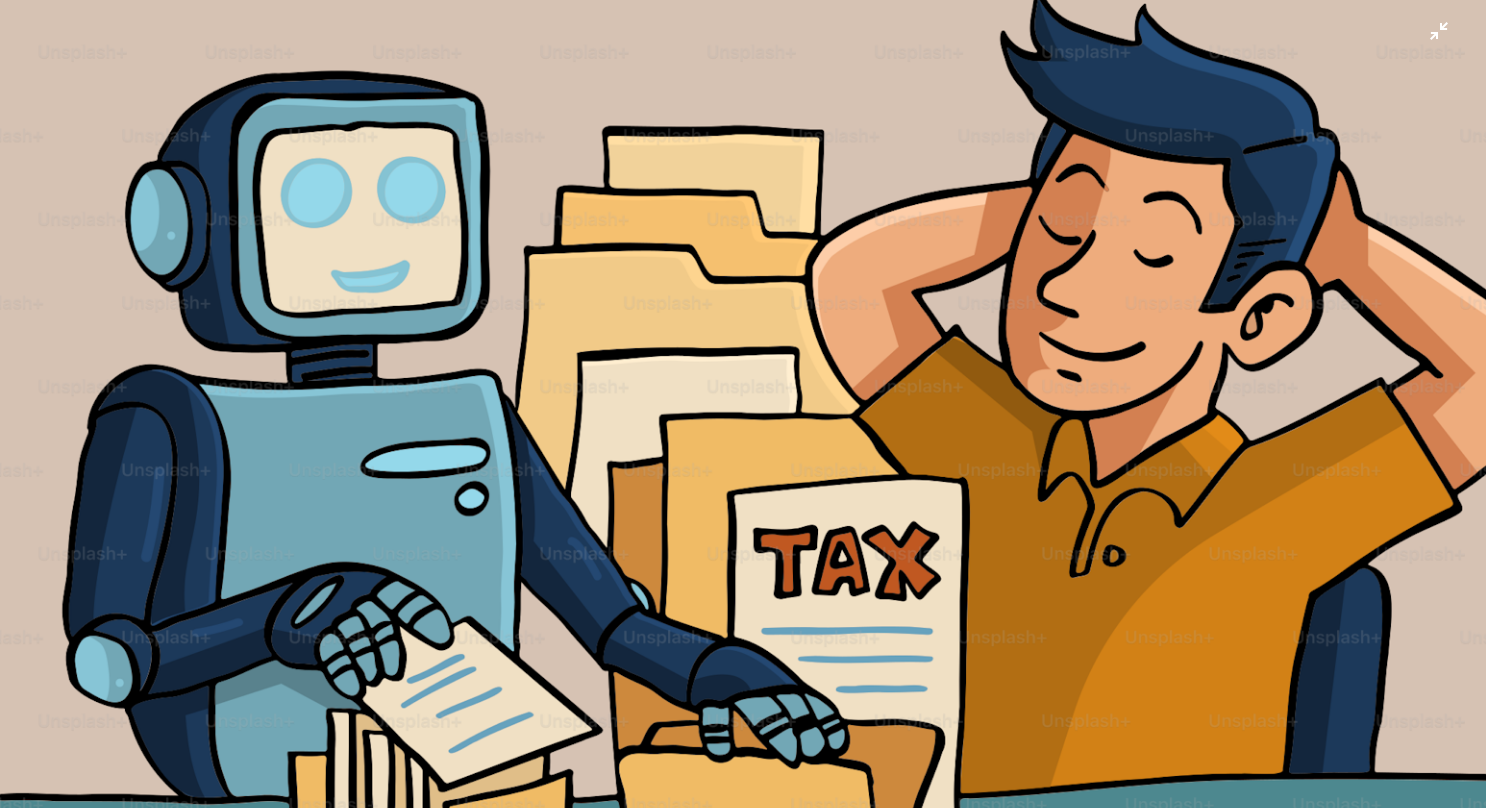 click at bounding box center [743, 415] 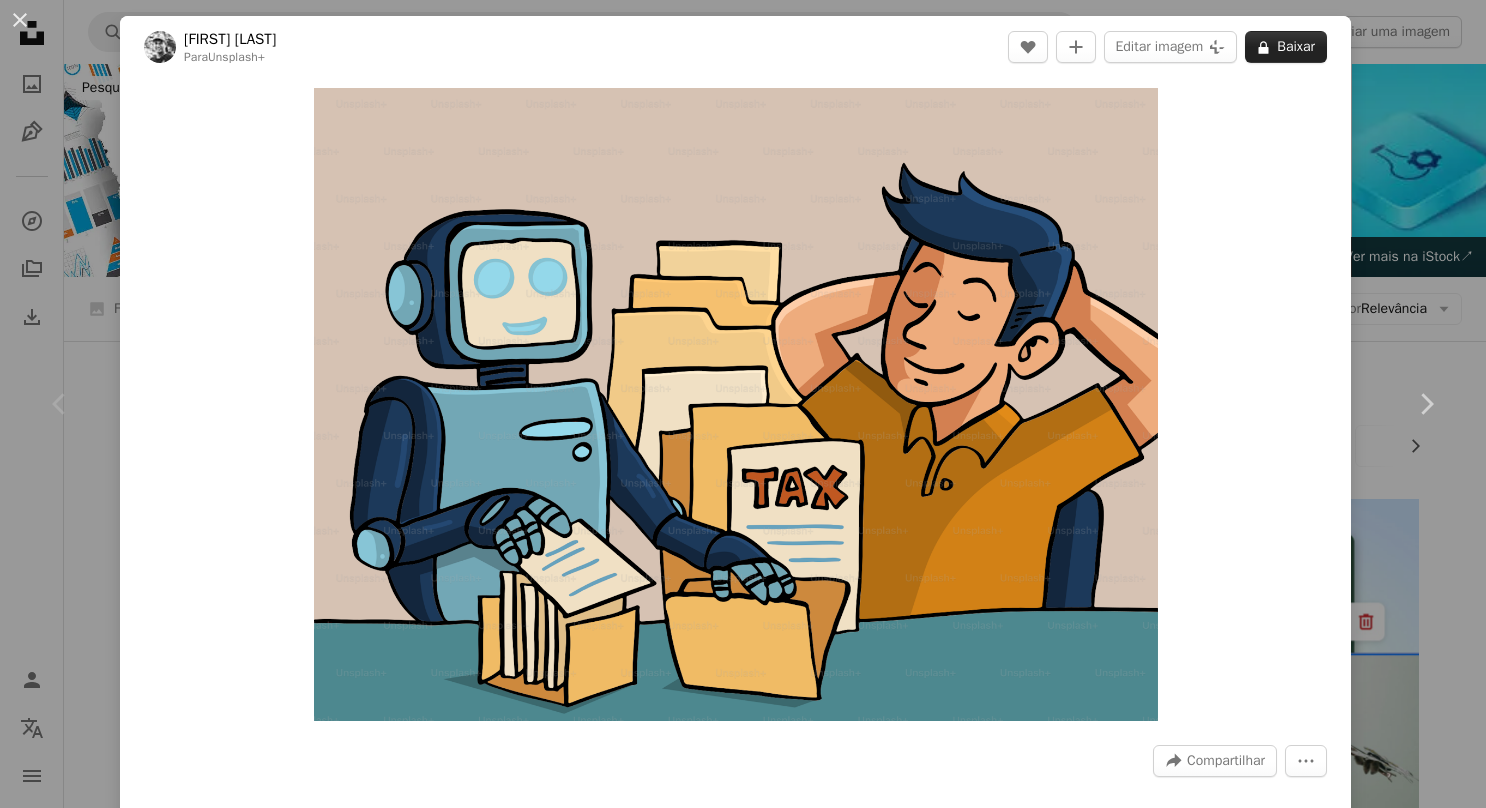 click on "A lock   Baixar" at bounding box center (1286, 47) 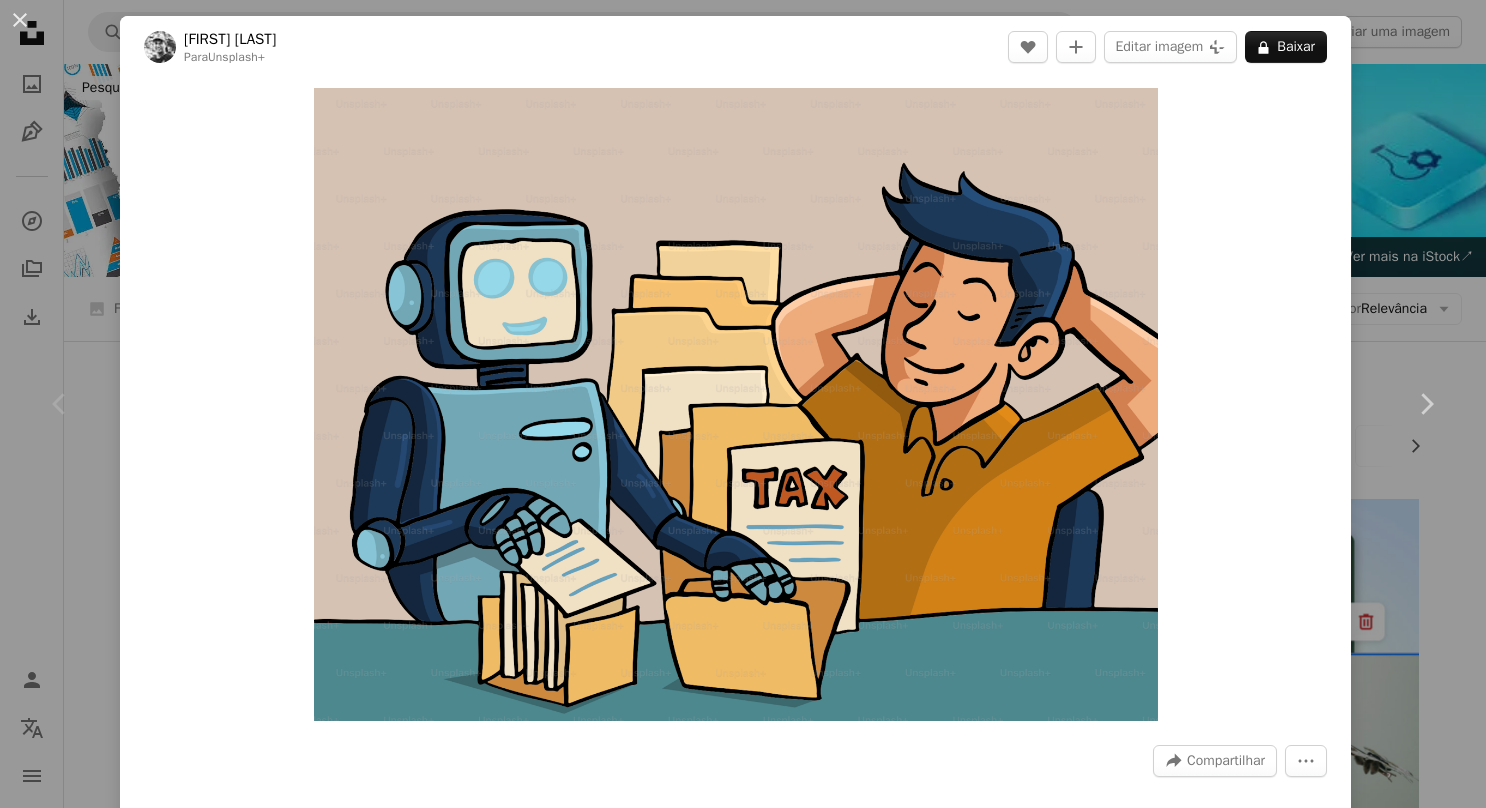 click on "An X shape Imagens premium, prontas para usar. Obtenha acesso ilimitado. A plus sign Conteúdo para associados adicionado mensalmente A plus sign Downloads royalty-free ilimitados A plus sign Ilustrações  Lançamento A plus sign Proteções legais aprimoradas anual 66%  de desconto mensal $ 12   $ 4 USD por mês * Assine a  Unsplash+ *Quando pago anualmente, faturamento antecipado de  $ 48 Mais impostos aplicáveis. Renovação automática. Cancele quando quiser." at bounding box center [743, 5413] 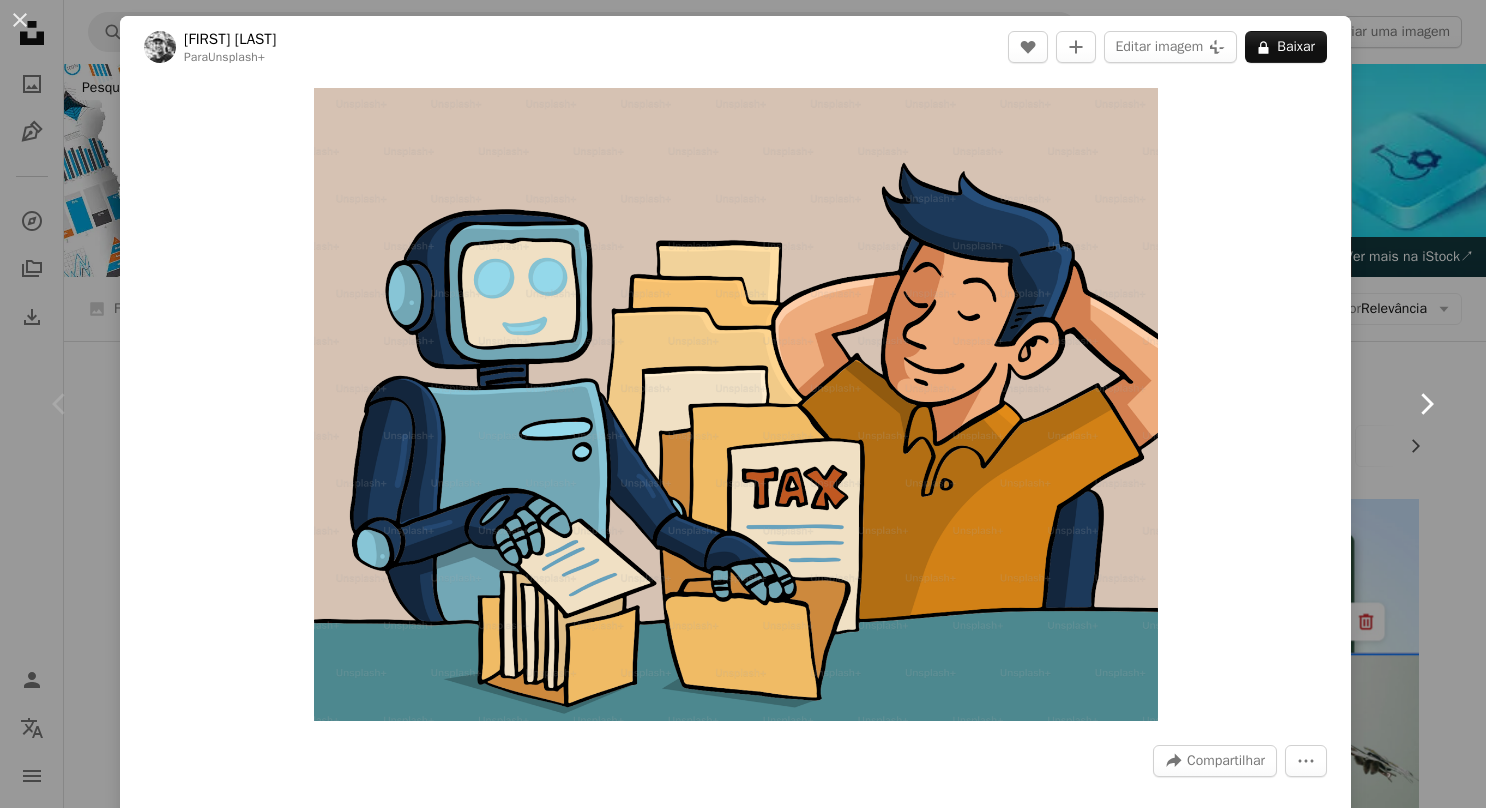click on "Chevron right" 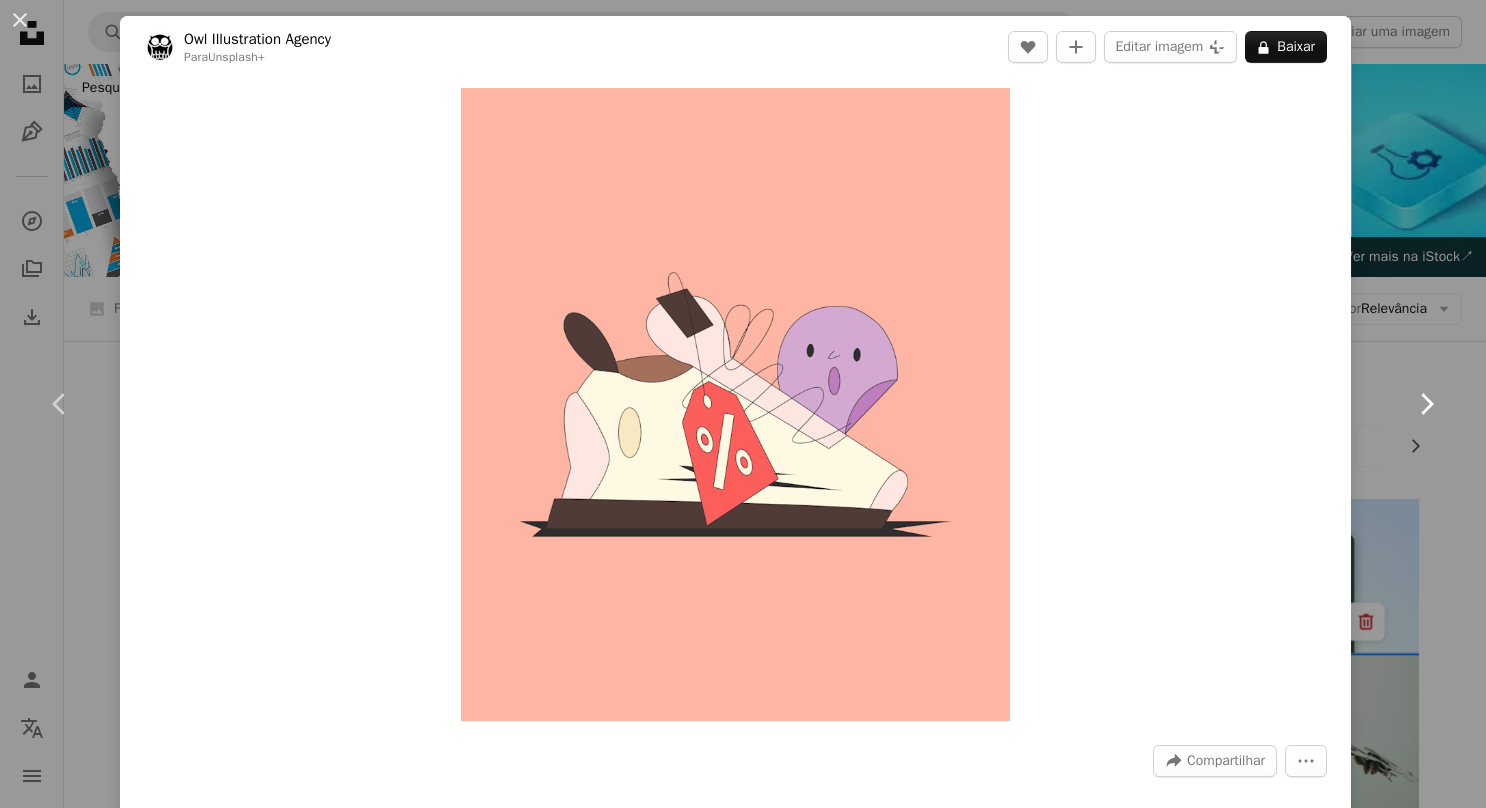 click on "Chevron right" 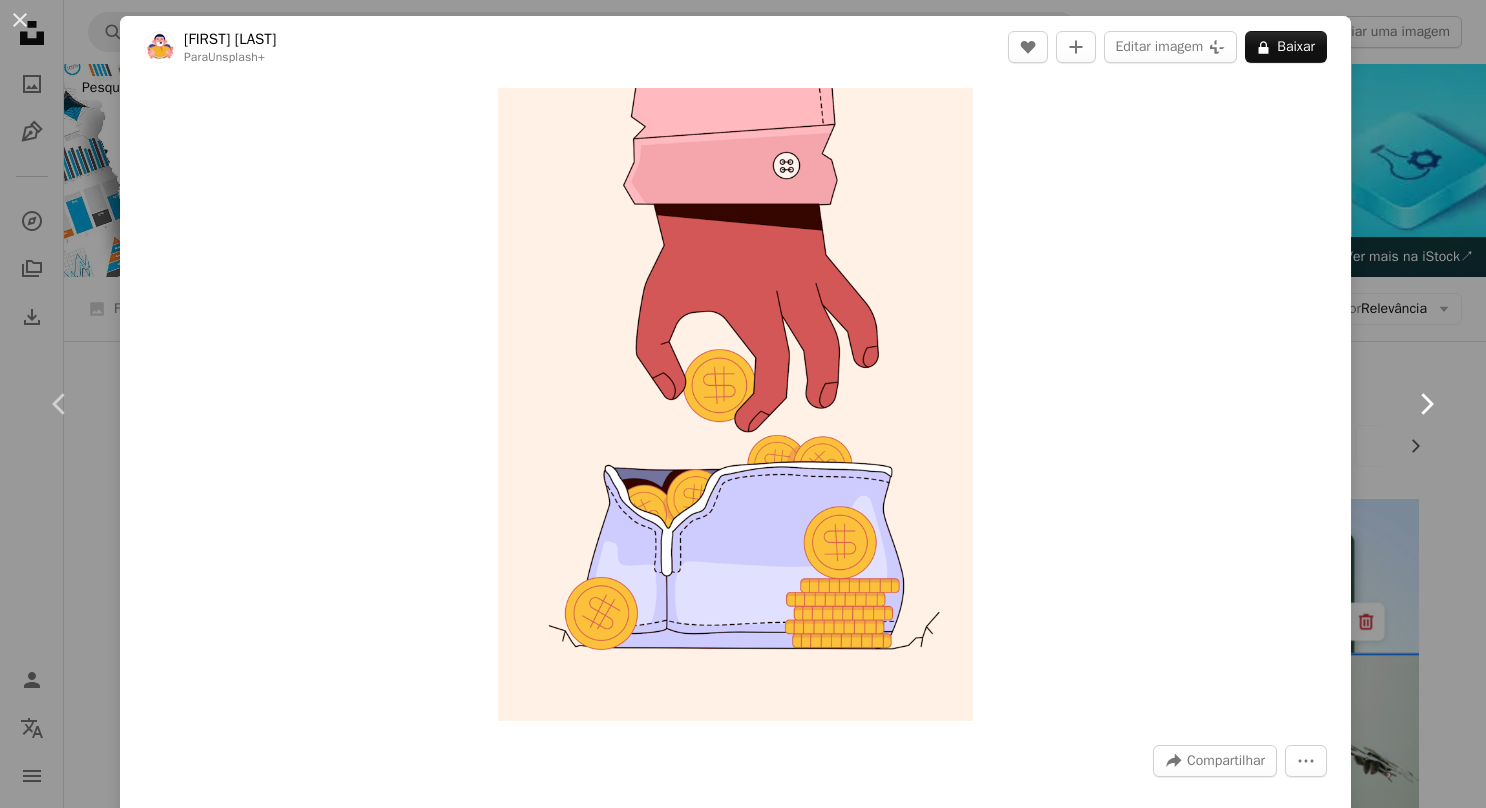 click on "Chevron right" 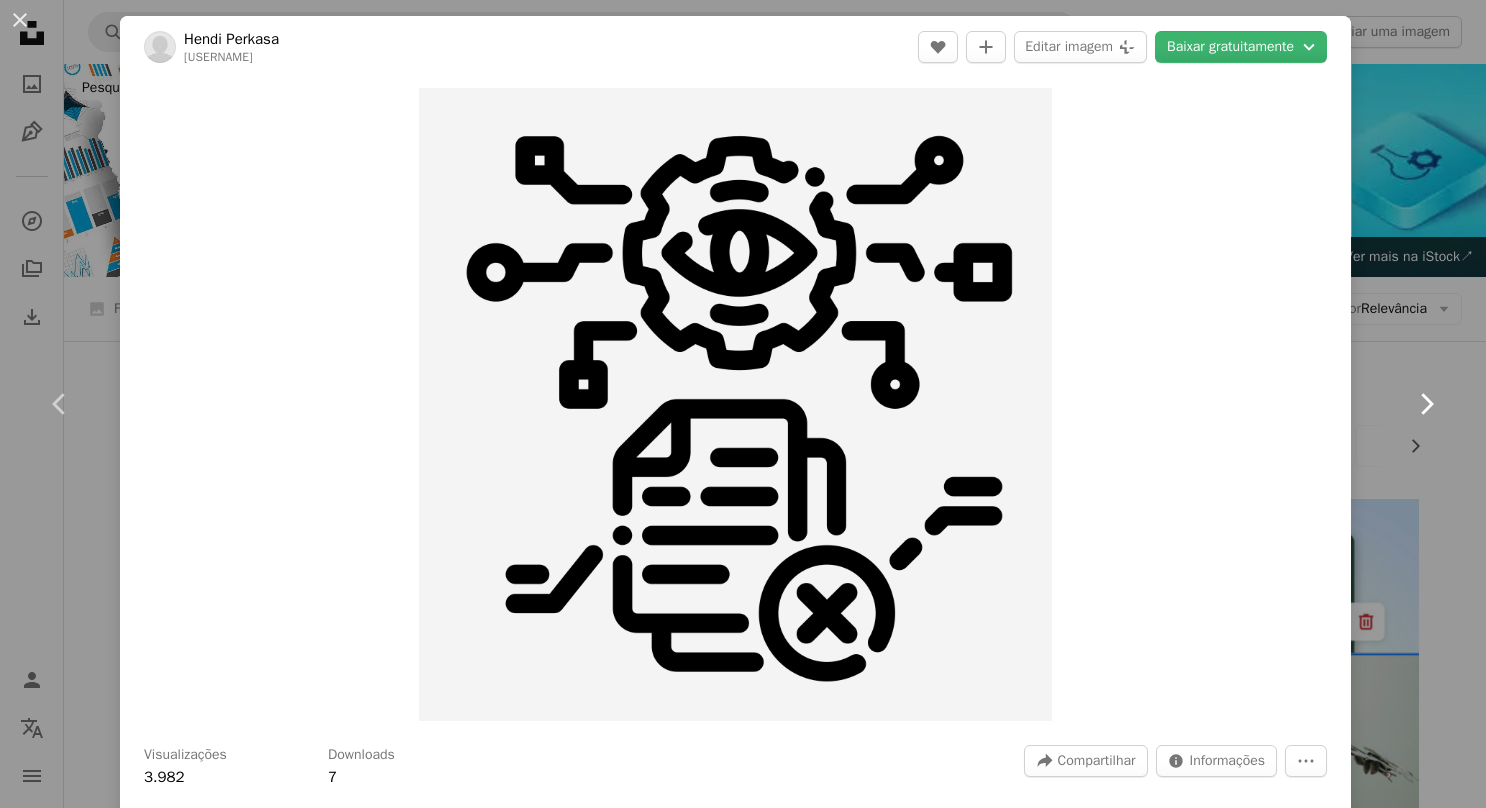 click on "Chevron right" 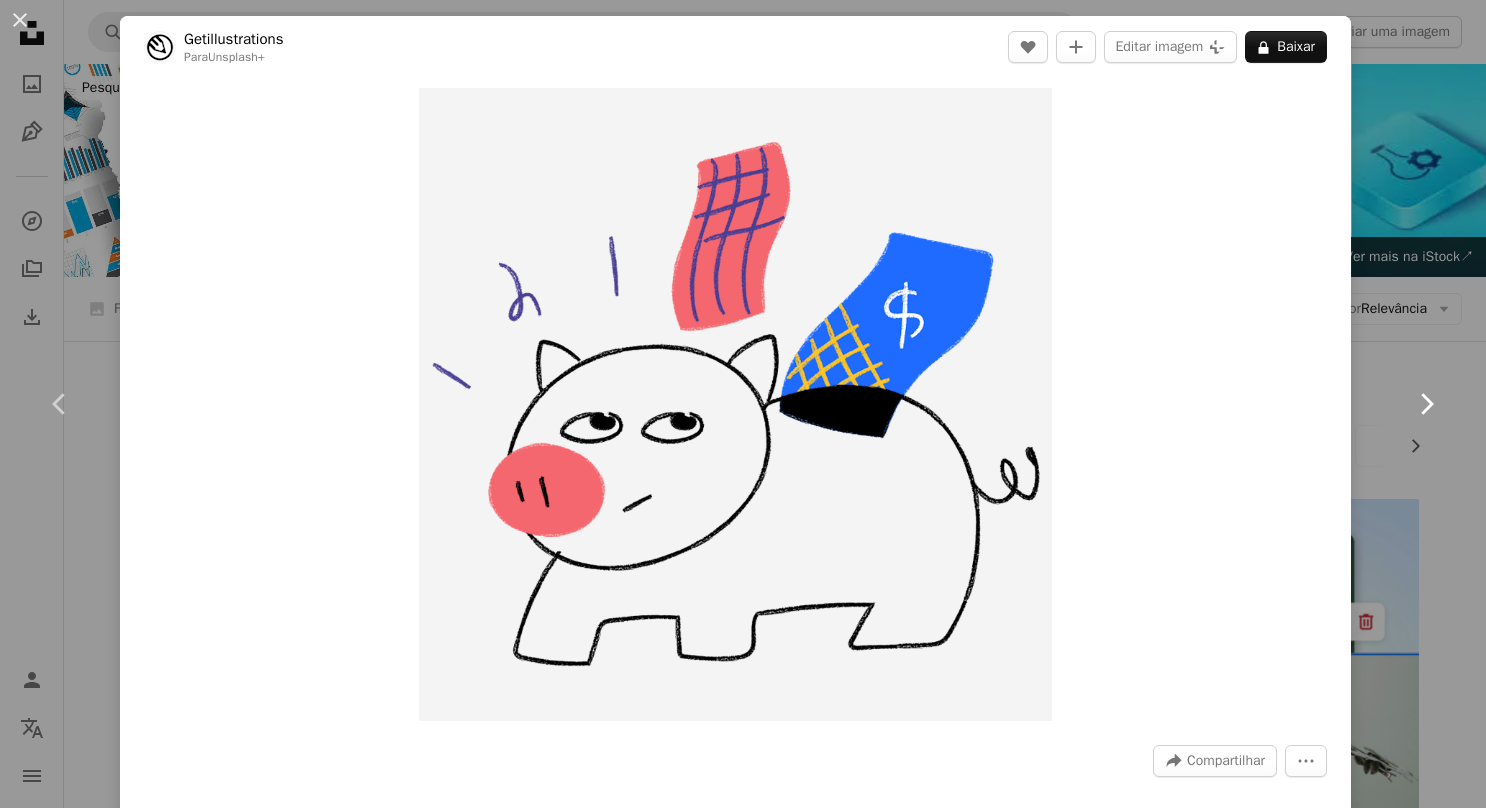 click on "Chevron right" 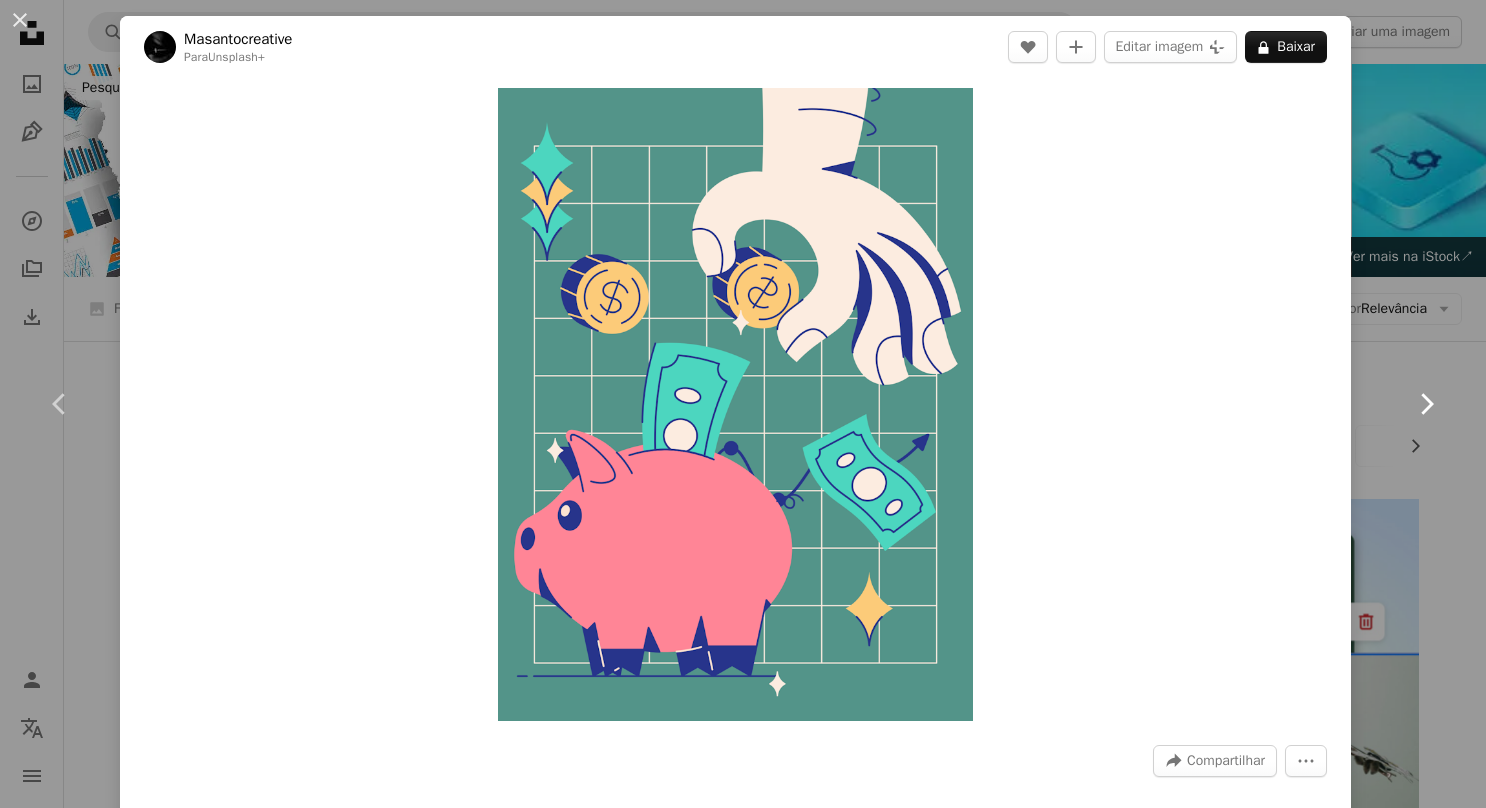 click on "Chevron right" 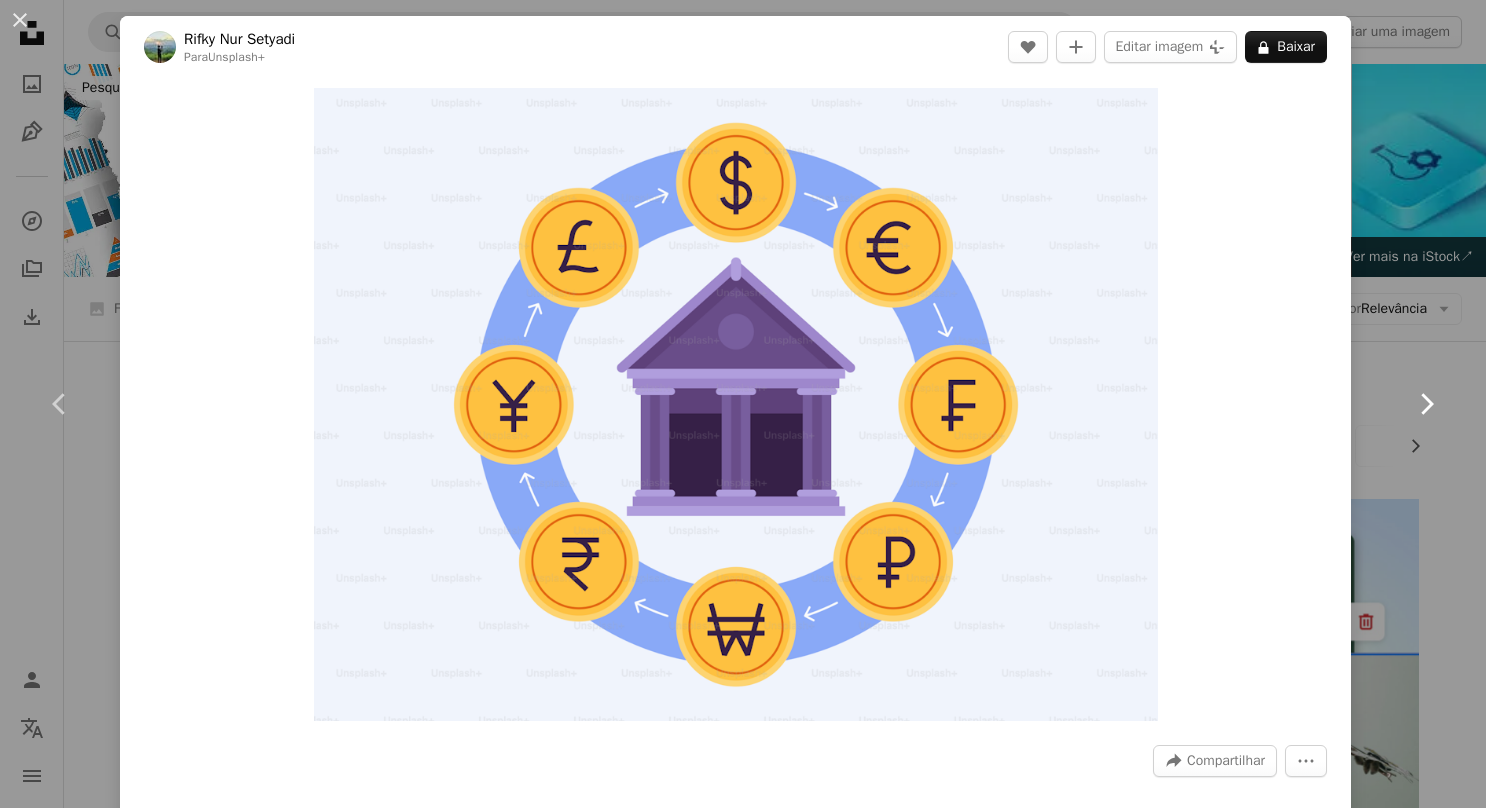 click on "Chevron right" 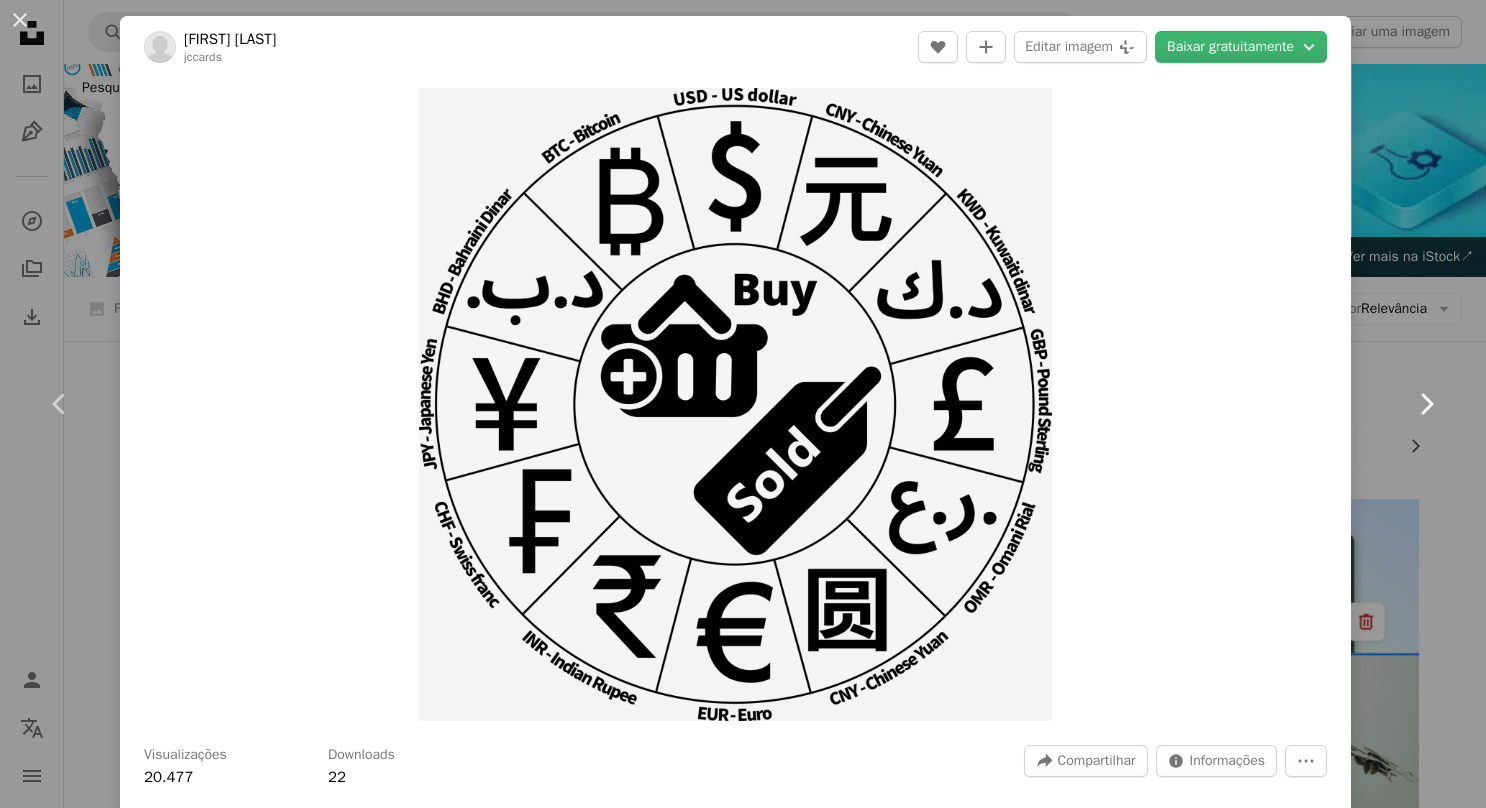 click on "Chevron right" 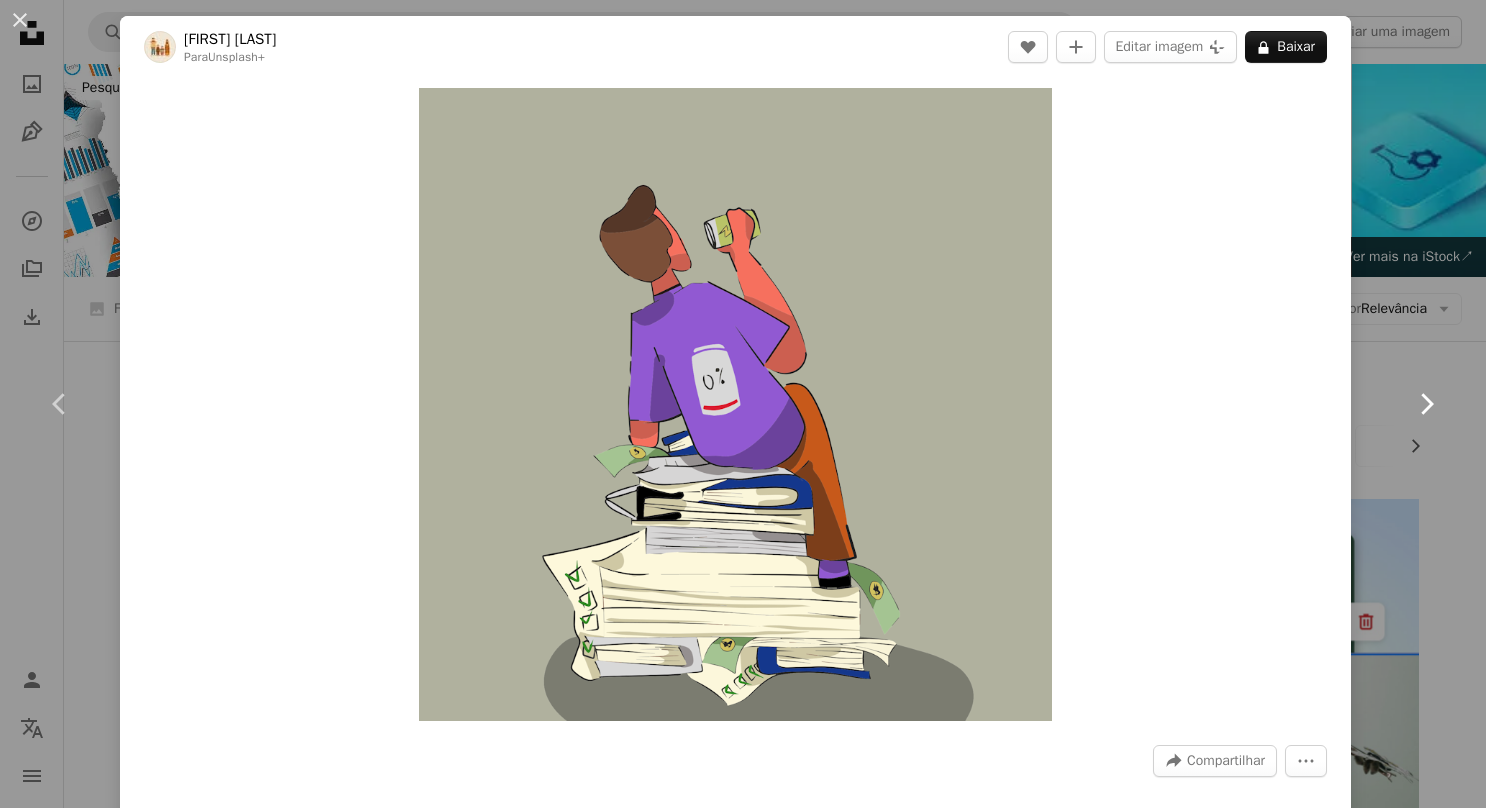 click on "Chevron right" 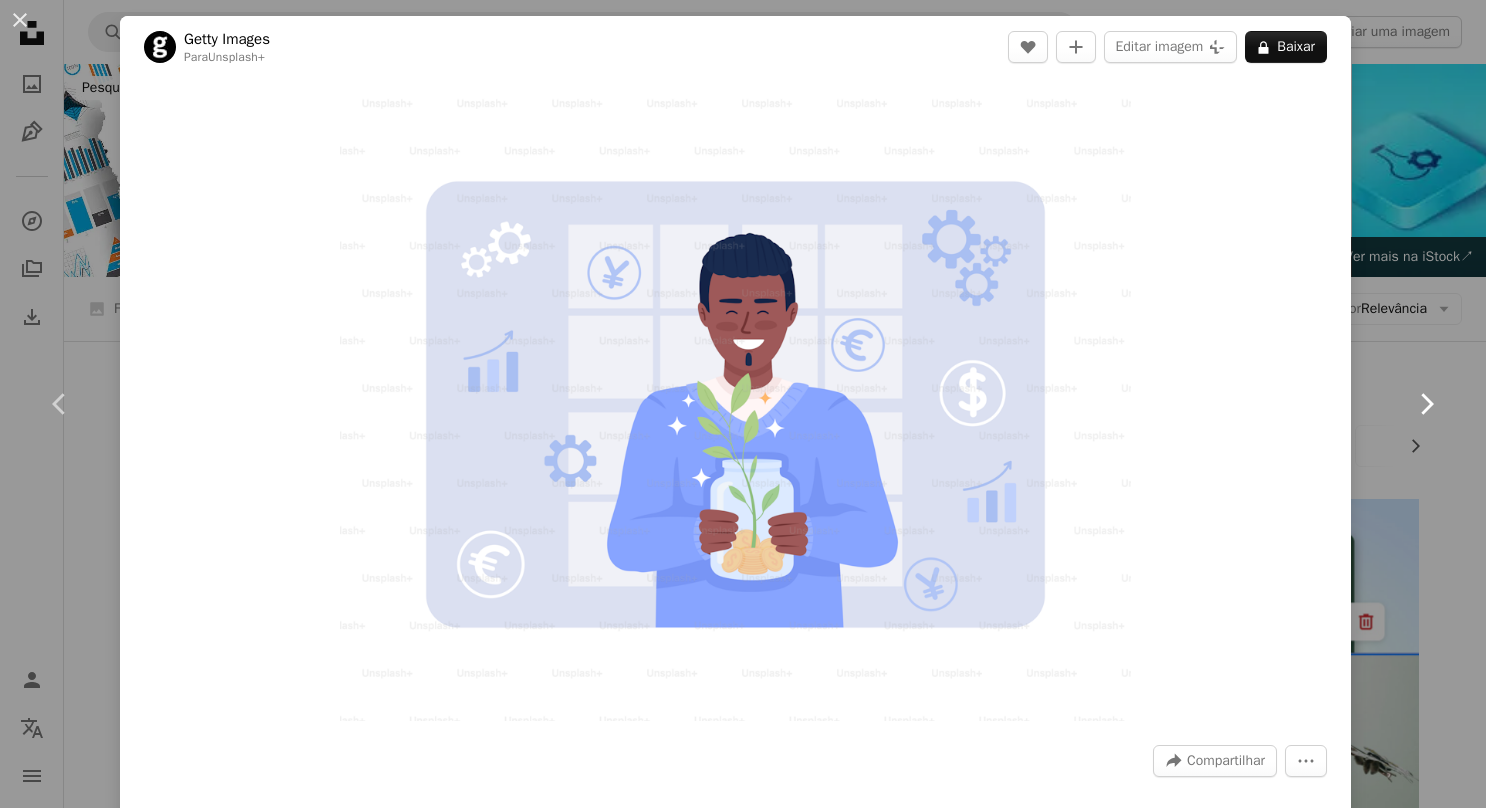 click on "Chevron right" 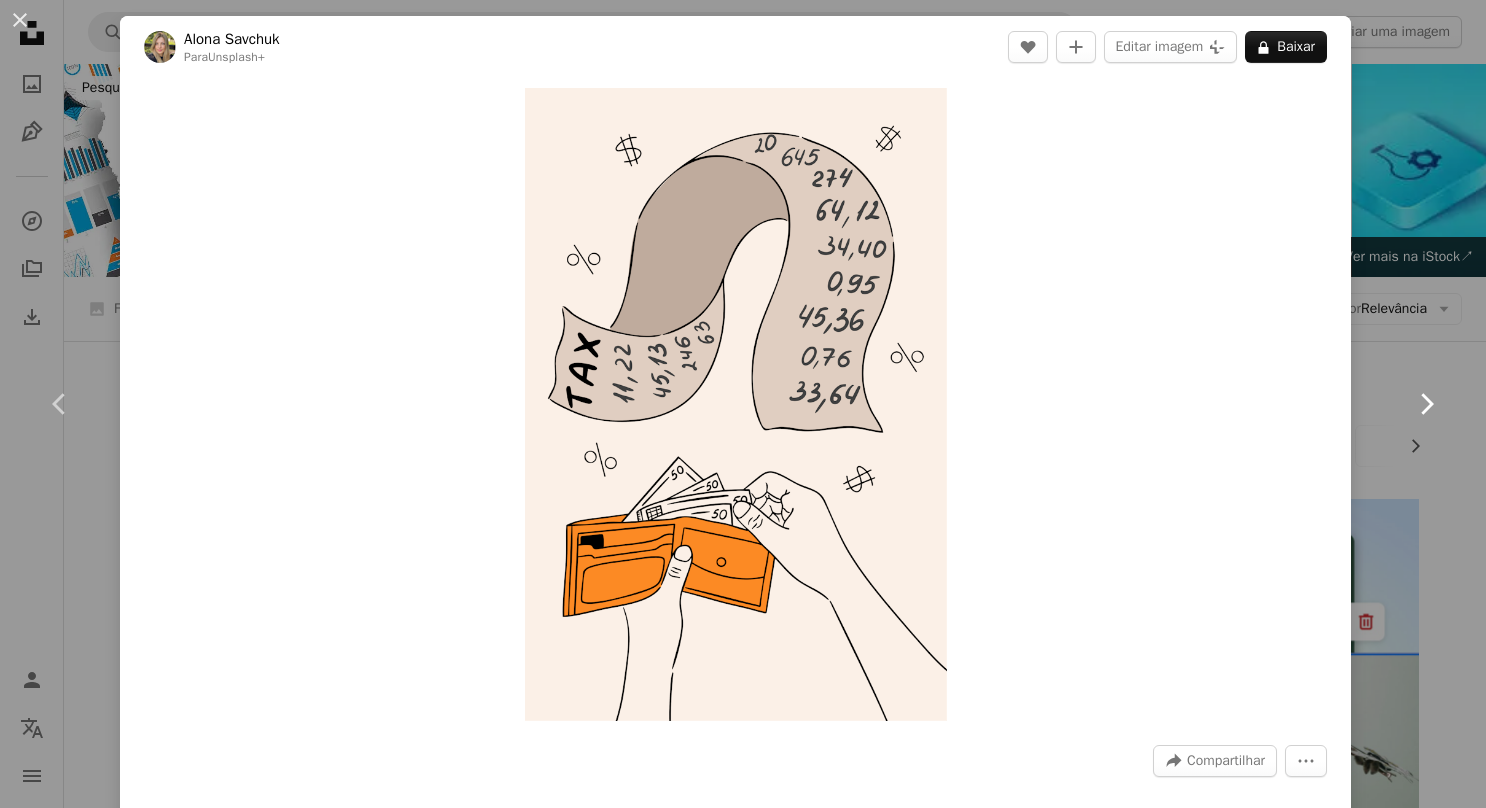 click on "Chevron right" 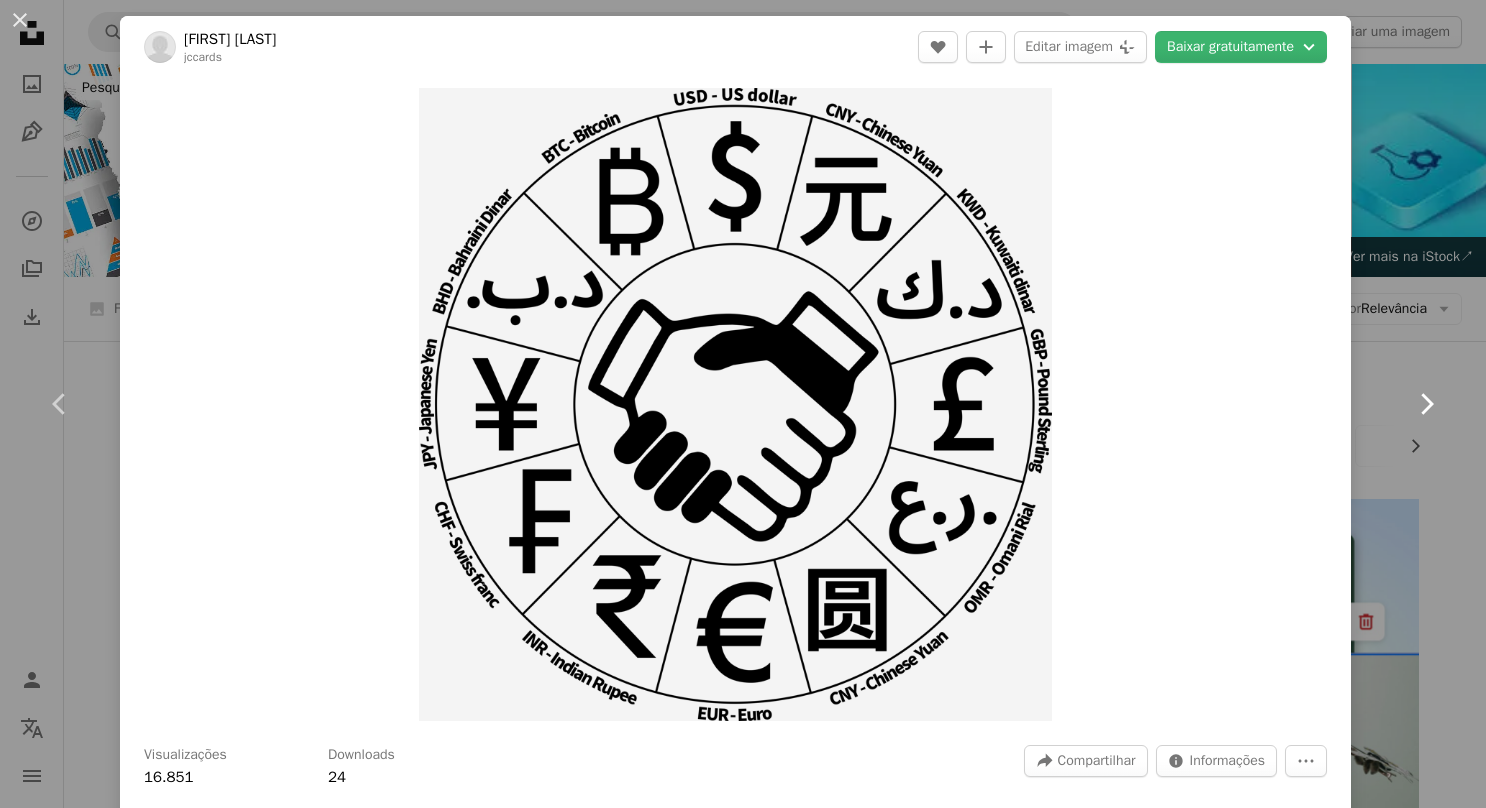 click on "Chevron right" at bounding box center [1426, 404] 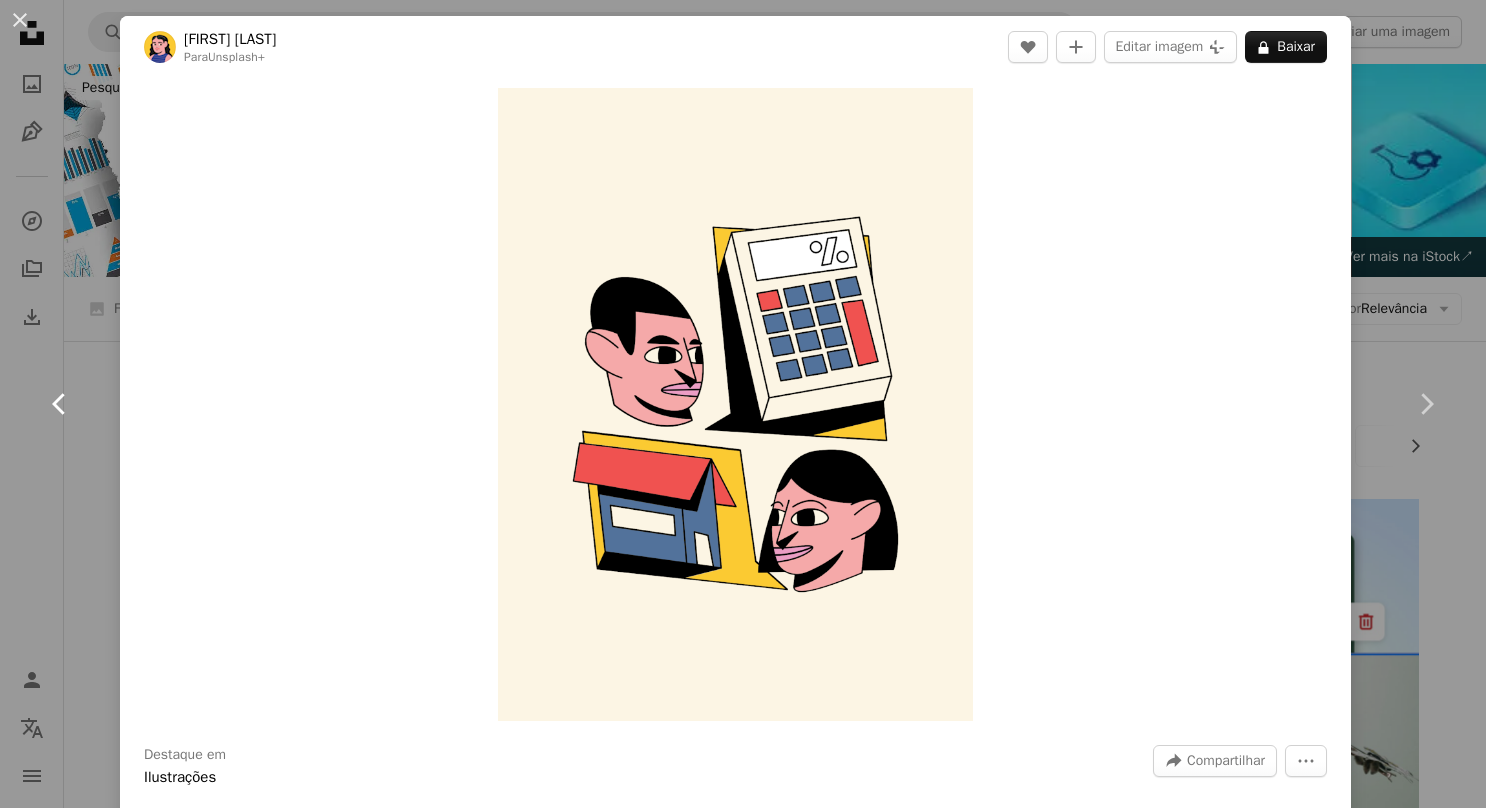 click on "Chevron left" at bounding box center (60, 404) 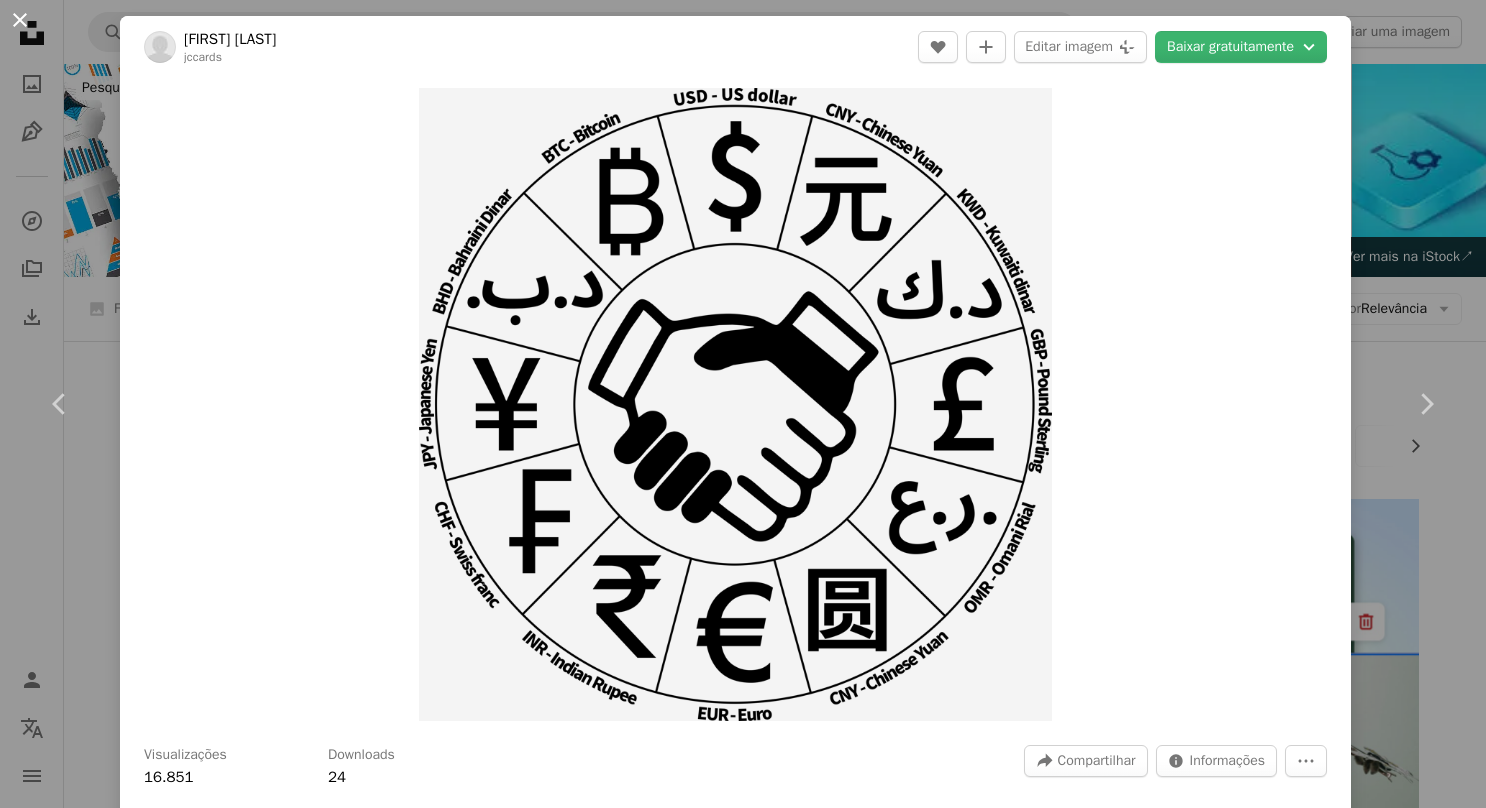 click on "An X shape" at bounding box center [20, 20] 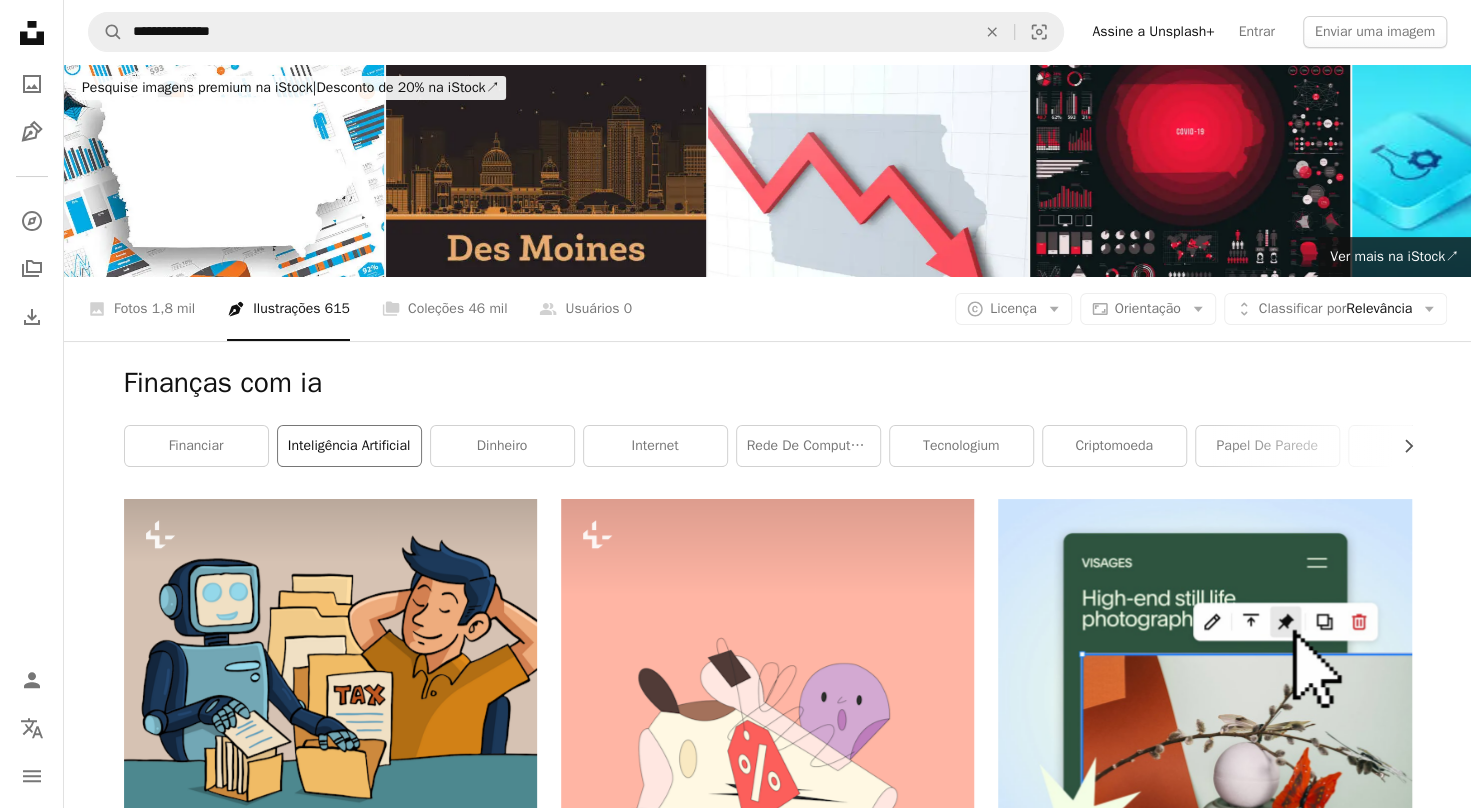 click on "inteligência artificial" at bounding box center [349, 446] 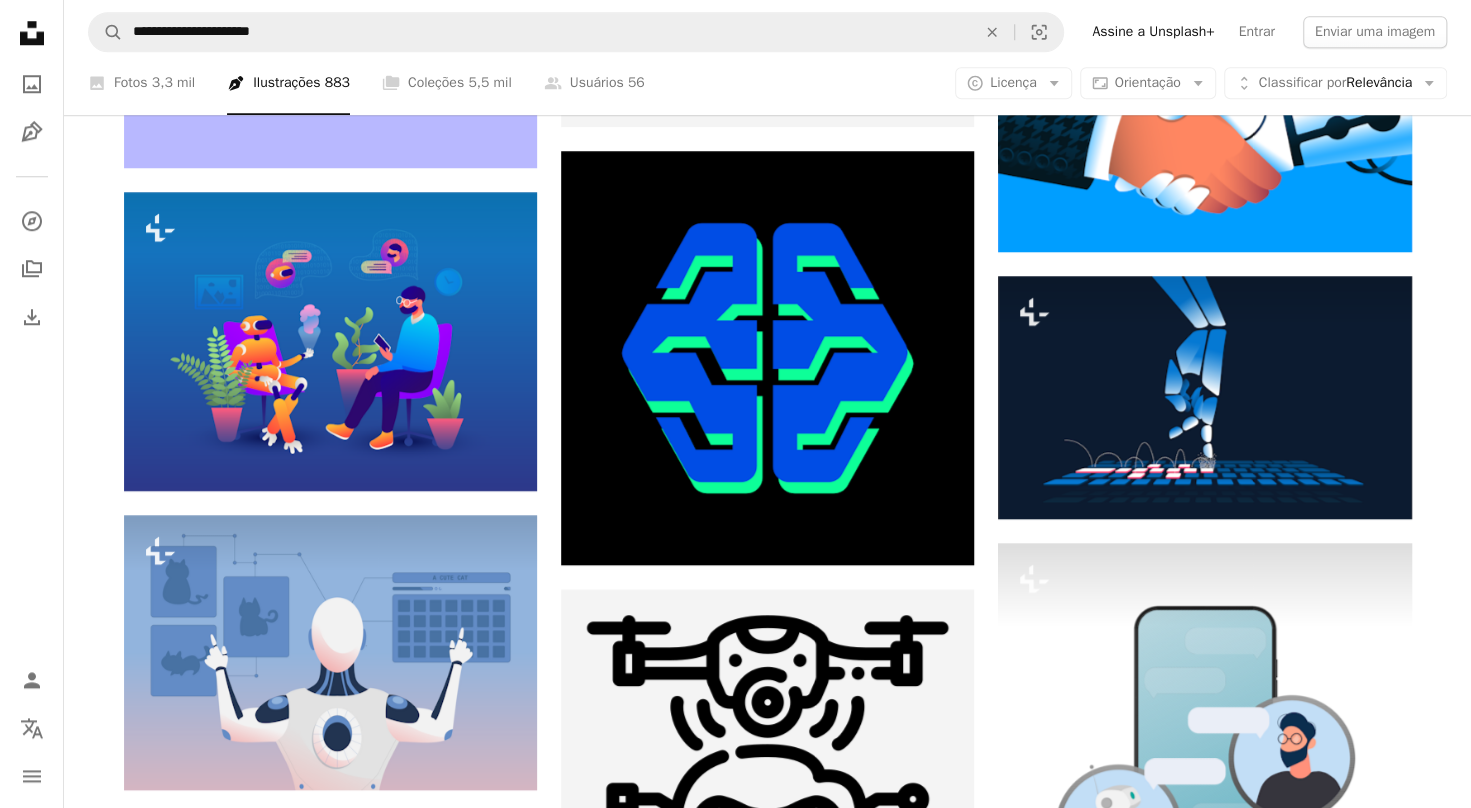 scroll, scrollTop: 1066, scrollLeft: 0, axis: vertical 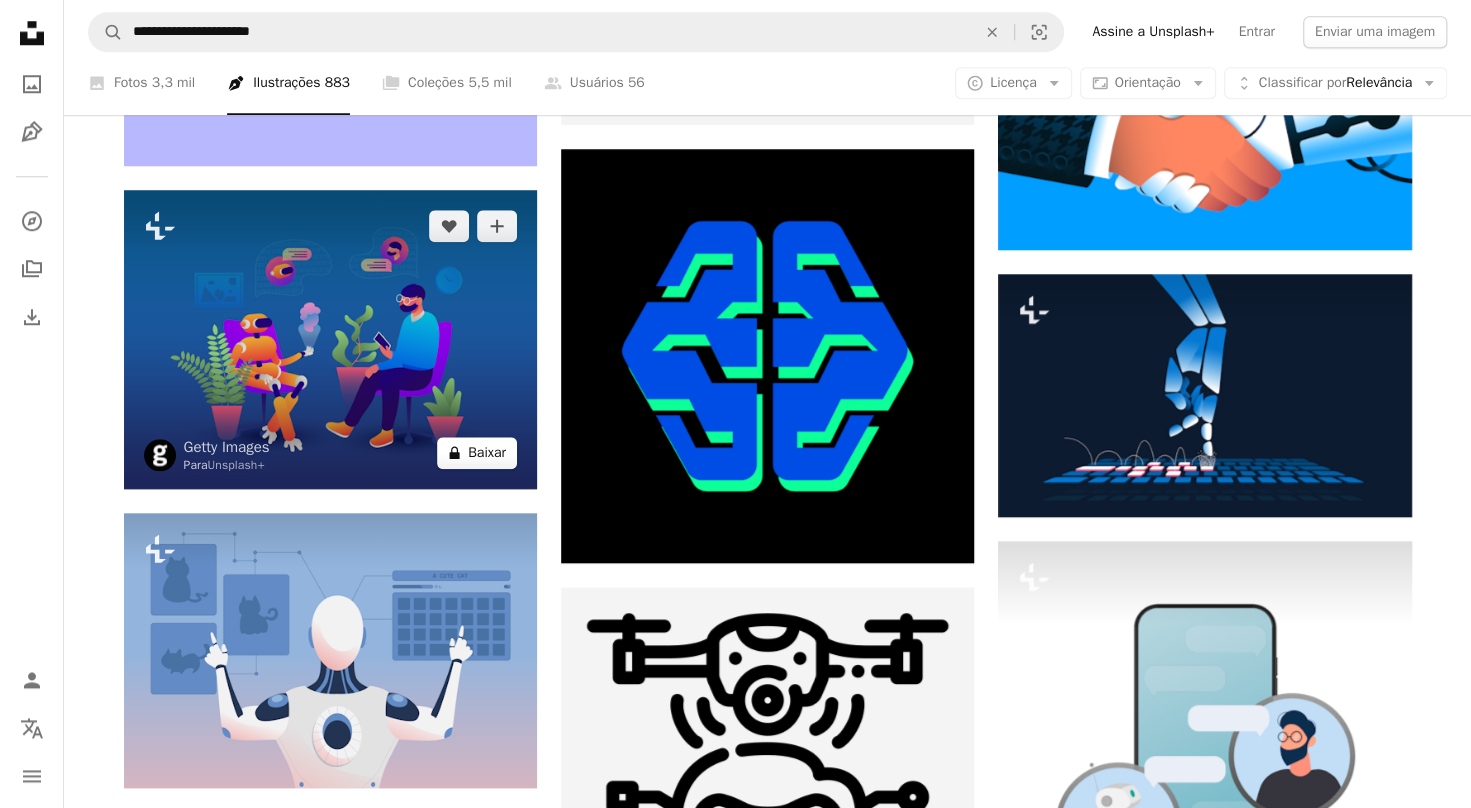 click on "A lock   Baixar" at bounding box center [477, 453] 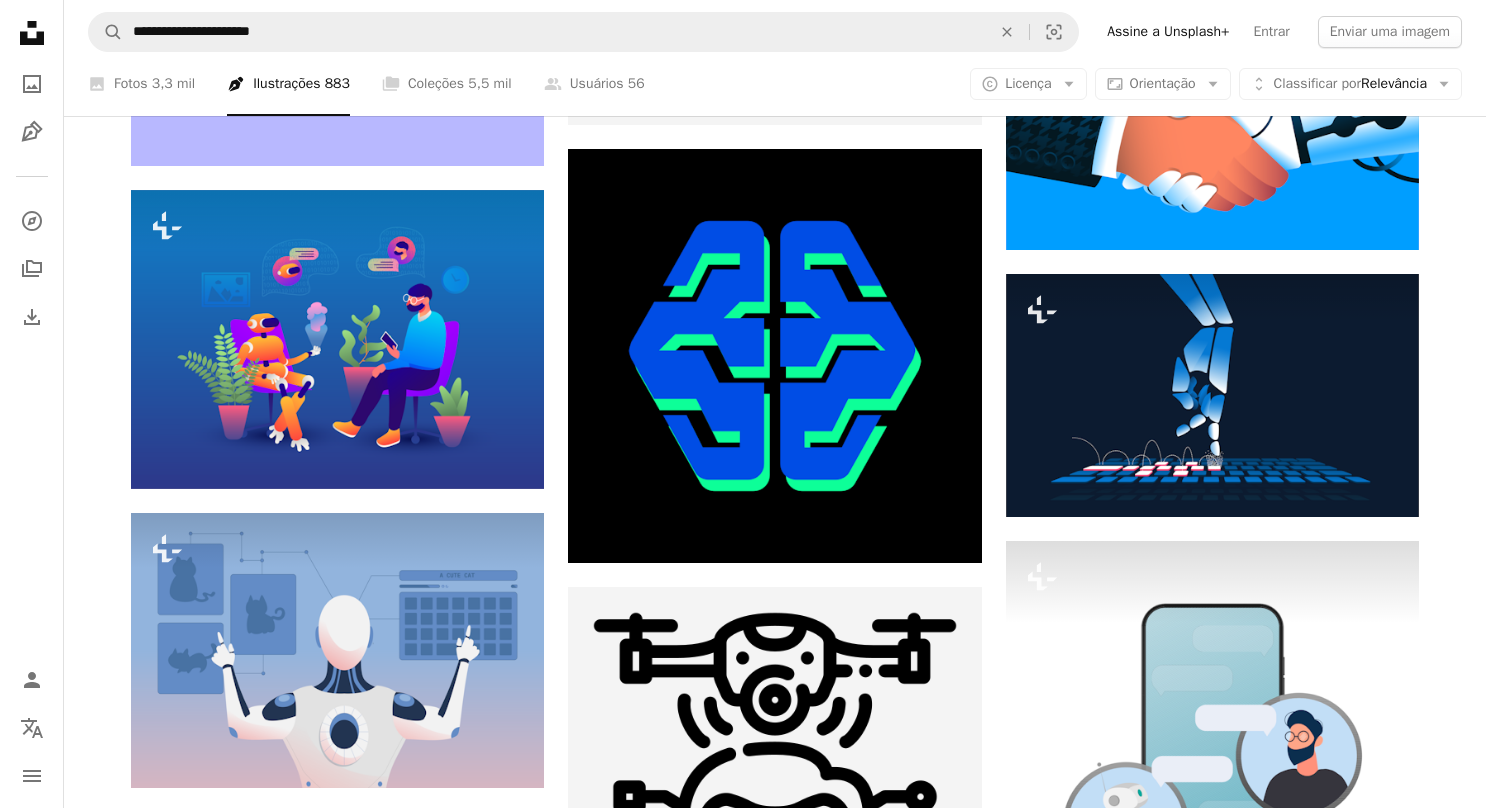 click on "An X shape Imagens premium, prontas para usar. Obtenha acesso ilimitado. A plus sign Conteúdo para associados adicionado mensalmente A plus sign Downloads royalty-free ilimitados A plus sign Ilustrações  Lançamento A plus sign Proteções legais aprimoradas anual 66%  de desconto mensal $ 12   $ 4 USD por mês * Assine a  Unsplash+ *Quando pago anualmente, faturamento antecipado de  $ 48 Mais impostos aplicáveis. Renovação automática. Cancele quando quiser." at bounding box center (743, 3499) 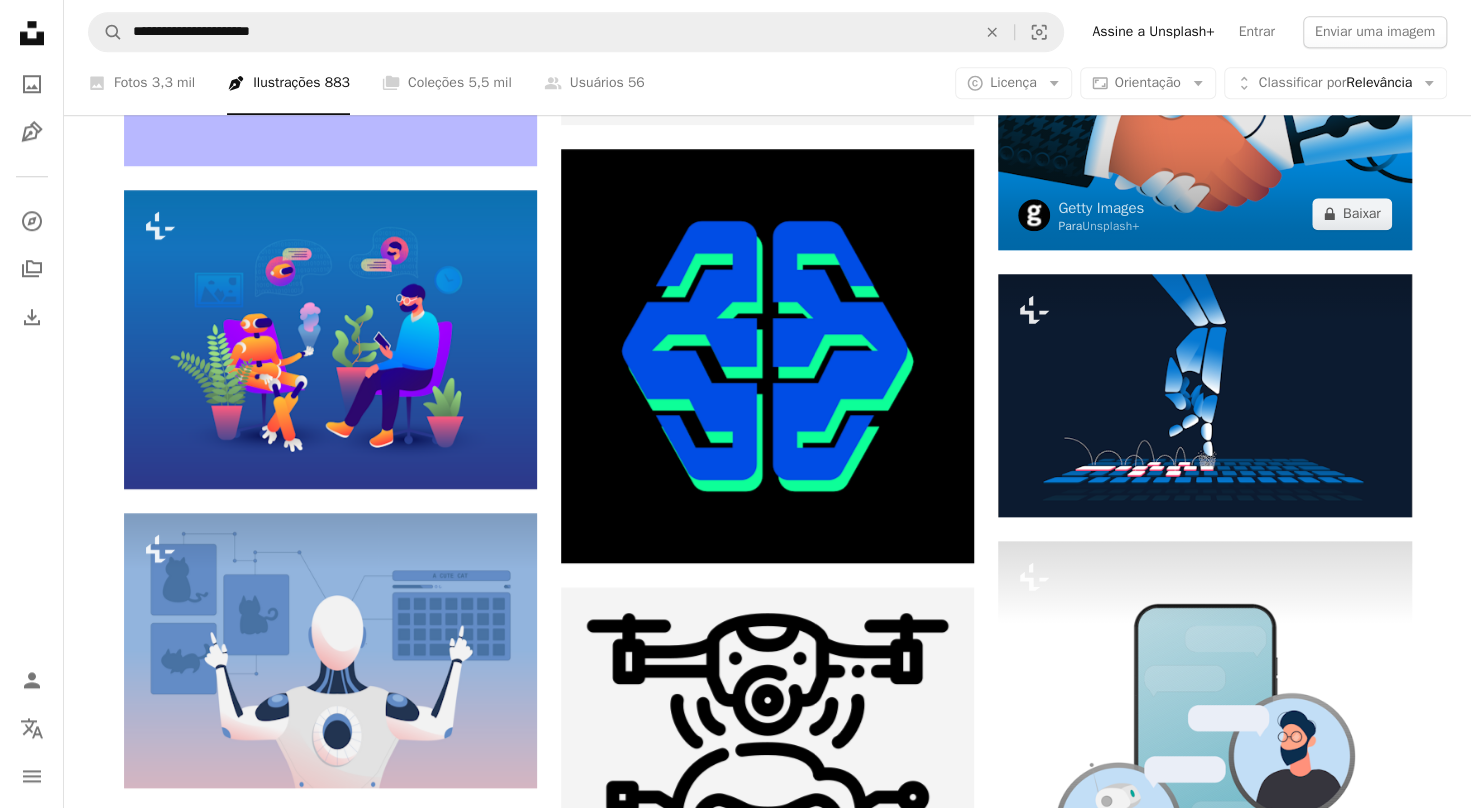 click at bounding box center [1204, 121] 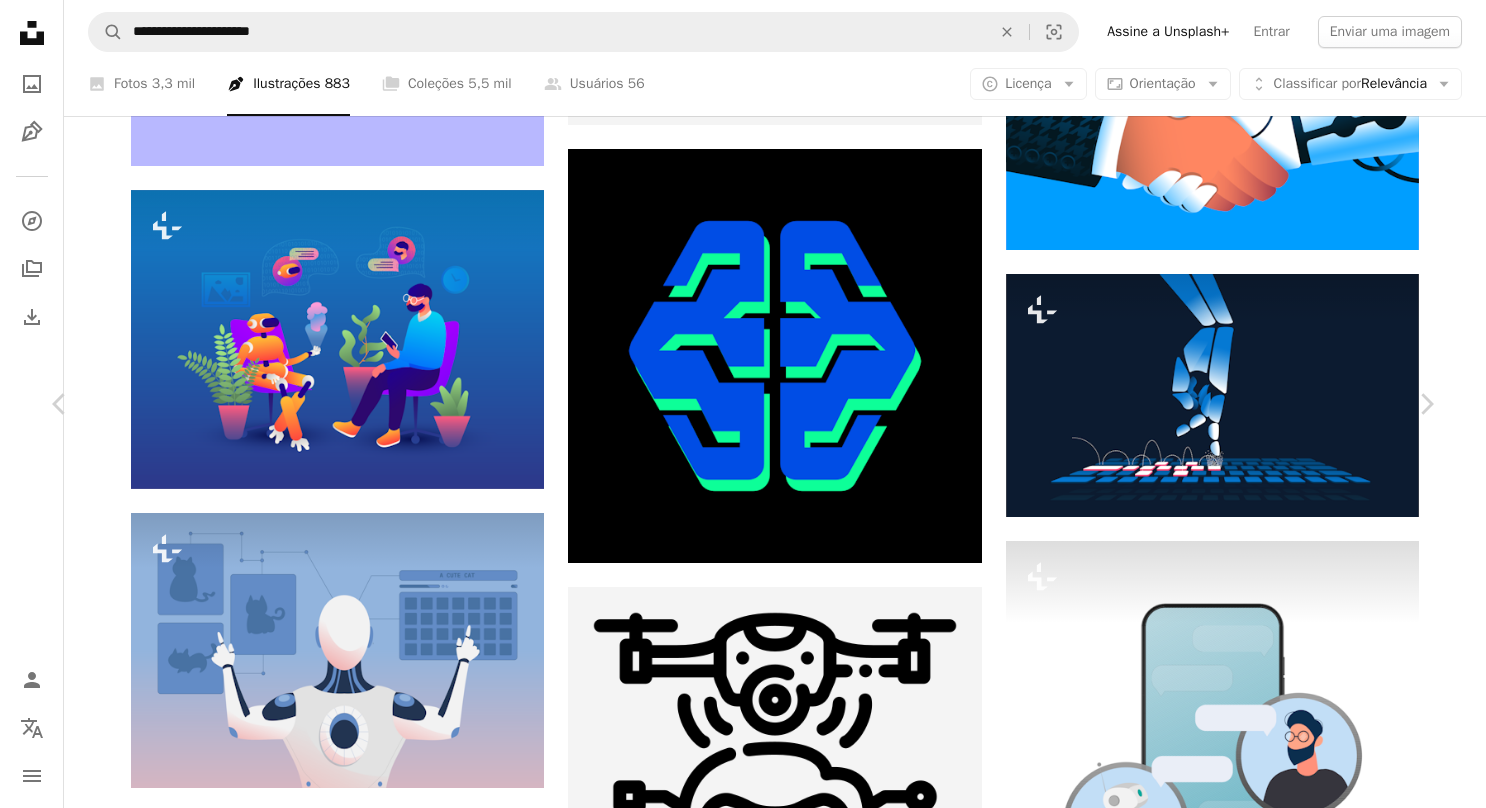 click on "A lock   Baixar" at bounding box center (1286, 3142) 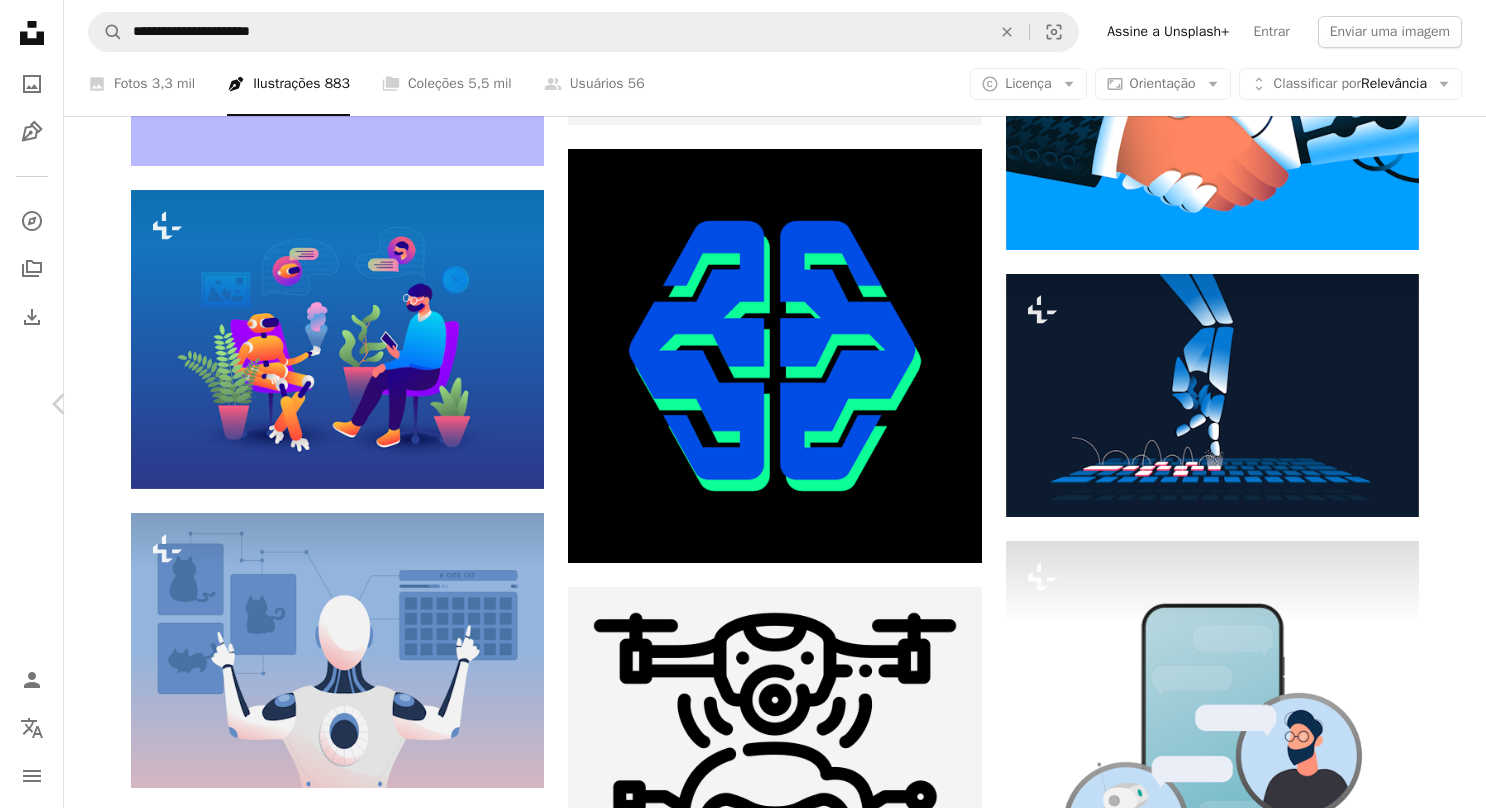 click on "Chevron right" 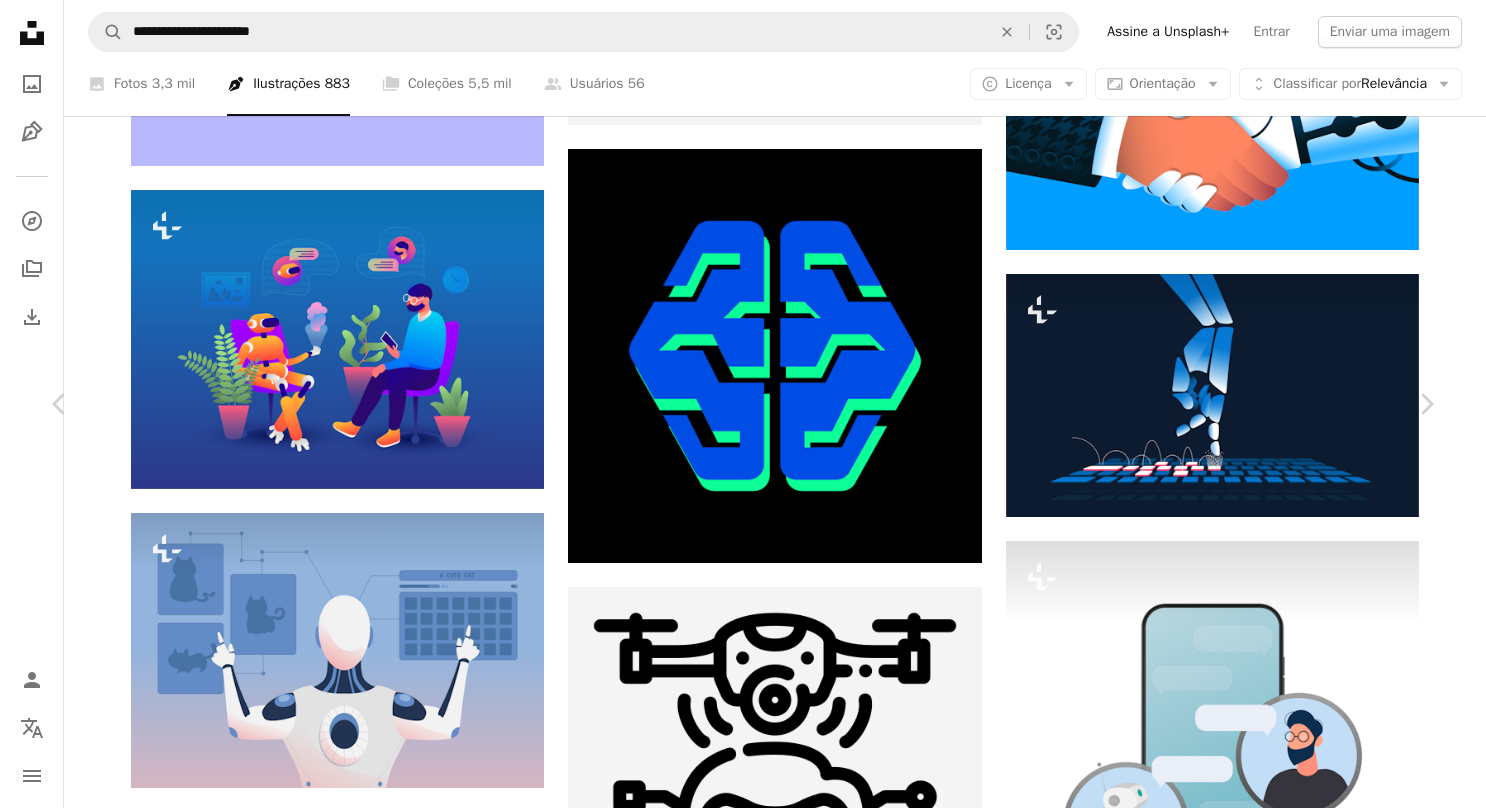 click on "A lock   Baixar" at bounding box center (1286, 3142) 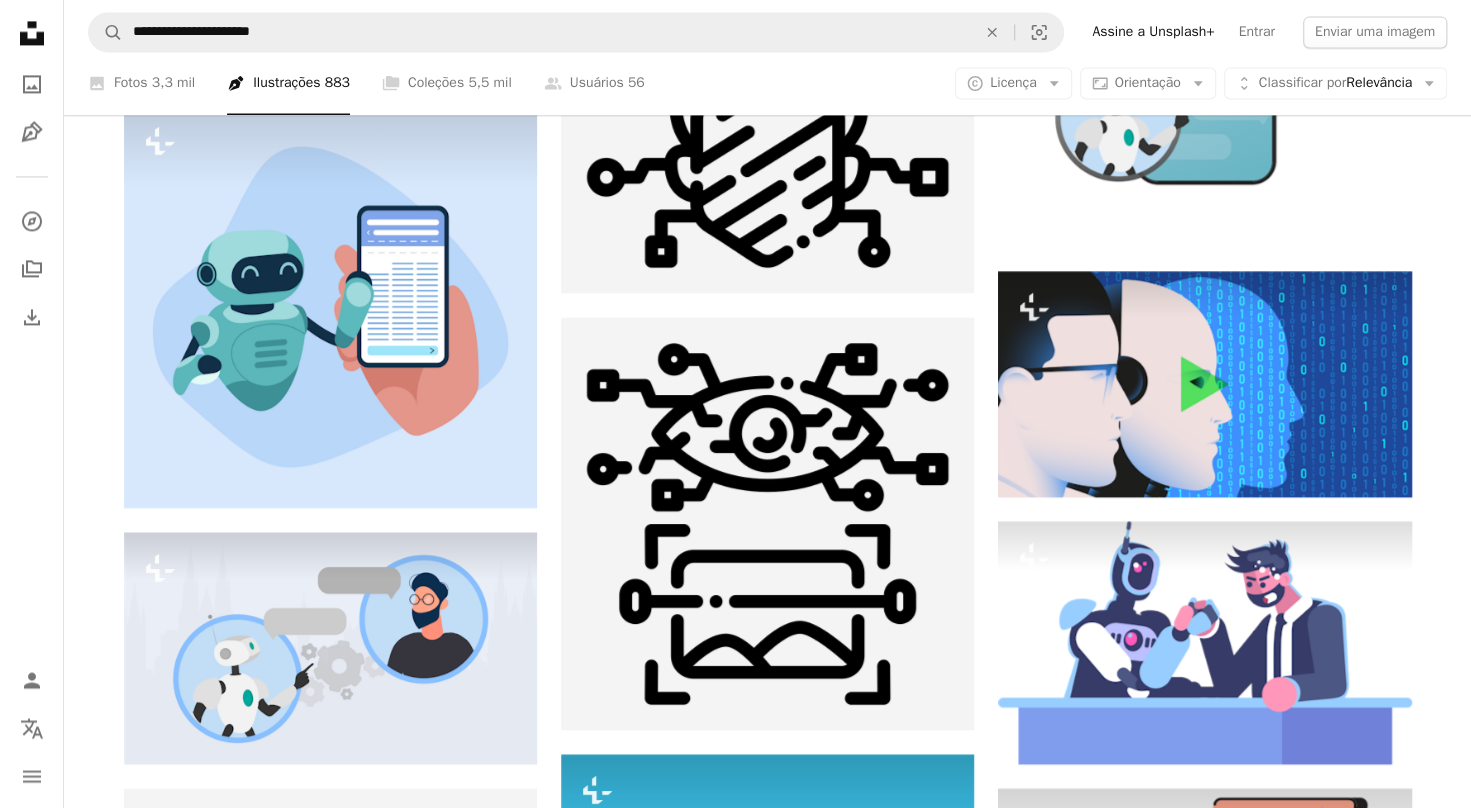 scroll, scrollTop: 2480, scrollLeft: 0, axis: vertical 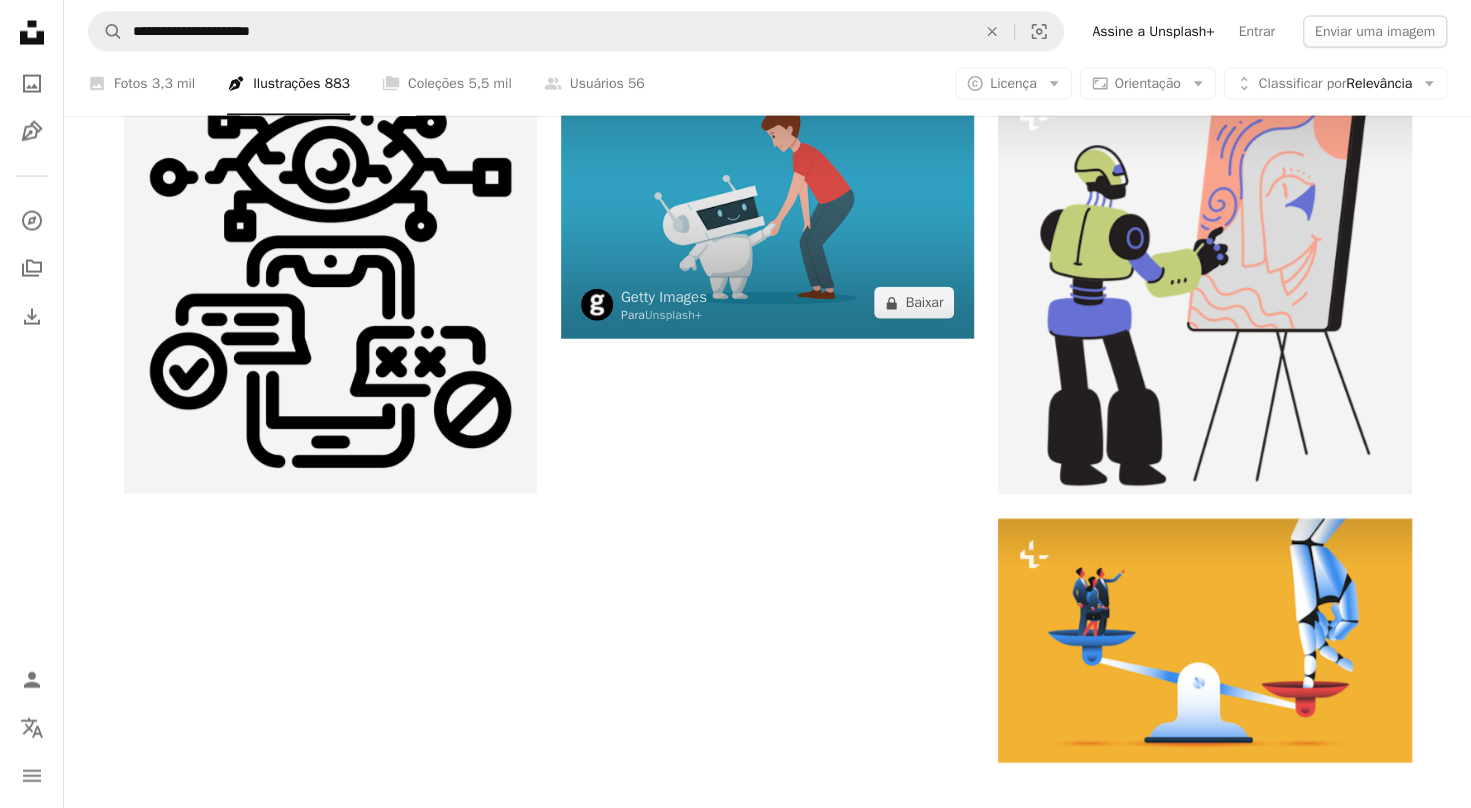 click at bounding box center (767, 193) 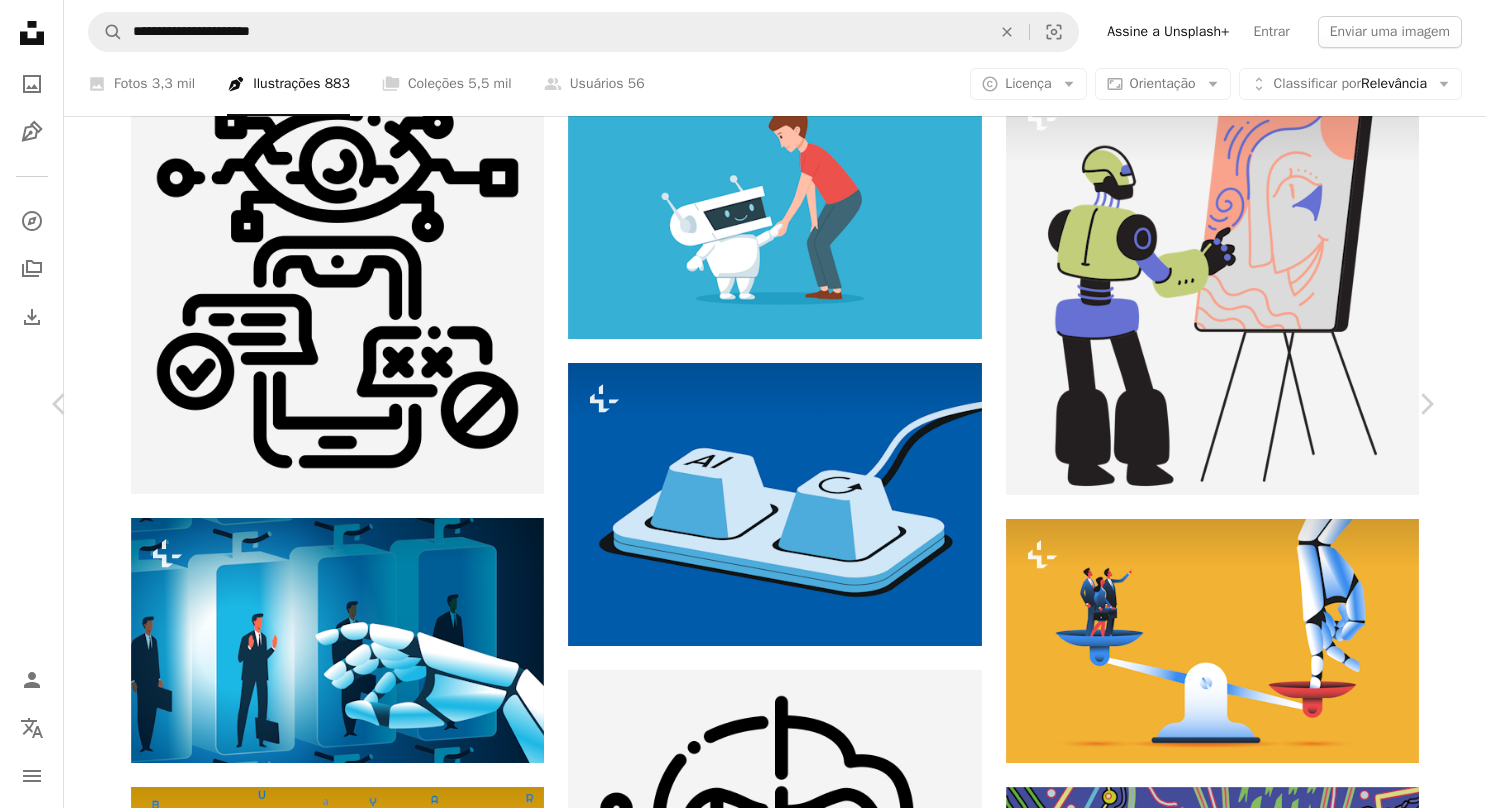click on "Getty Images Para Unsplash+ A heart A plus sign Editar imagem Plus sign for Unsplash+ A lock Baixar" at bounding box center [735, 4475] 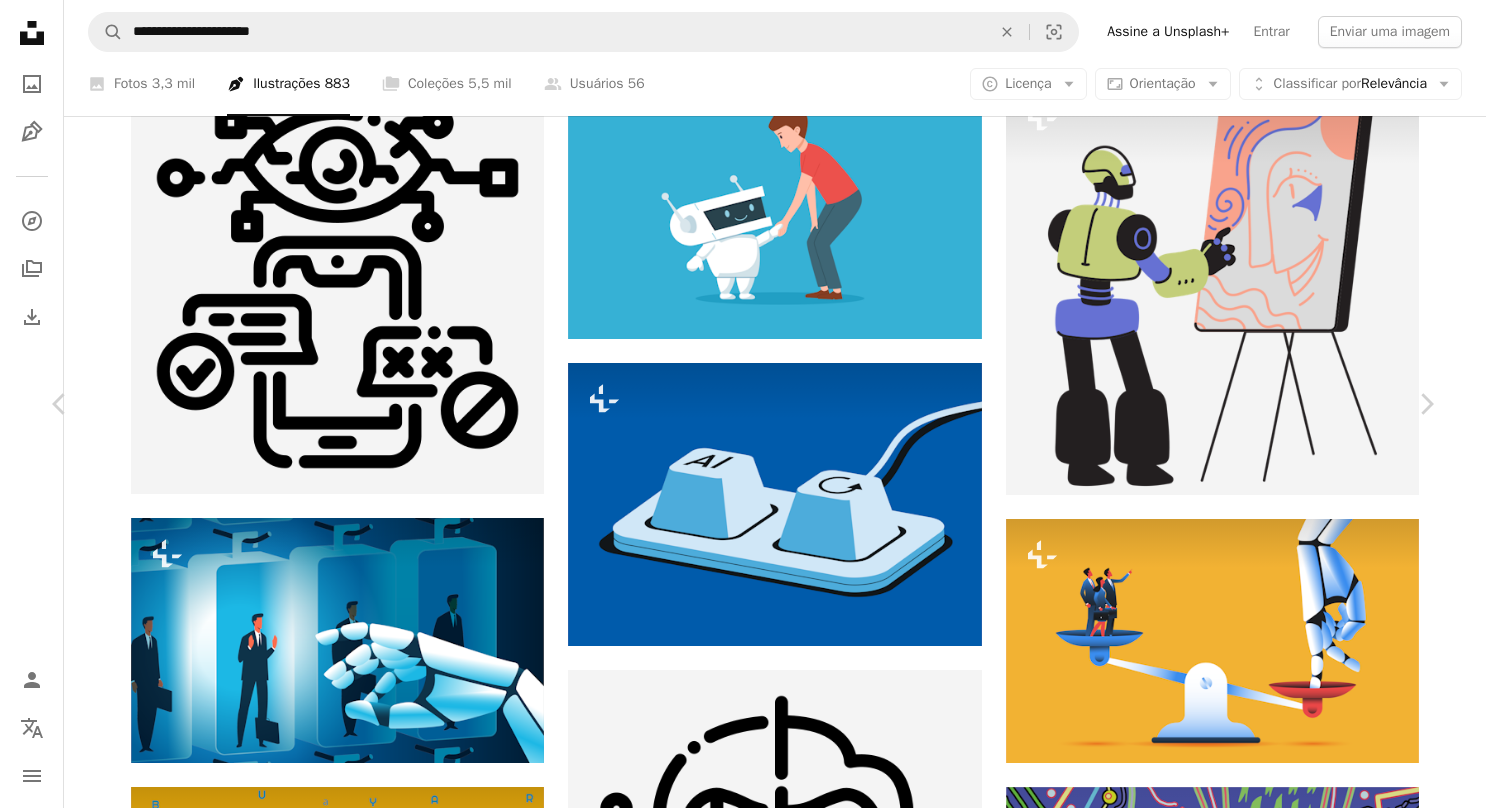 click on "A lock   Baixar" at bounding box center (1286, 4475) 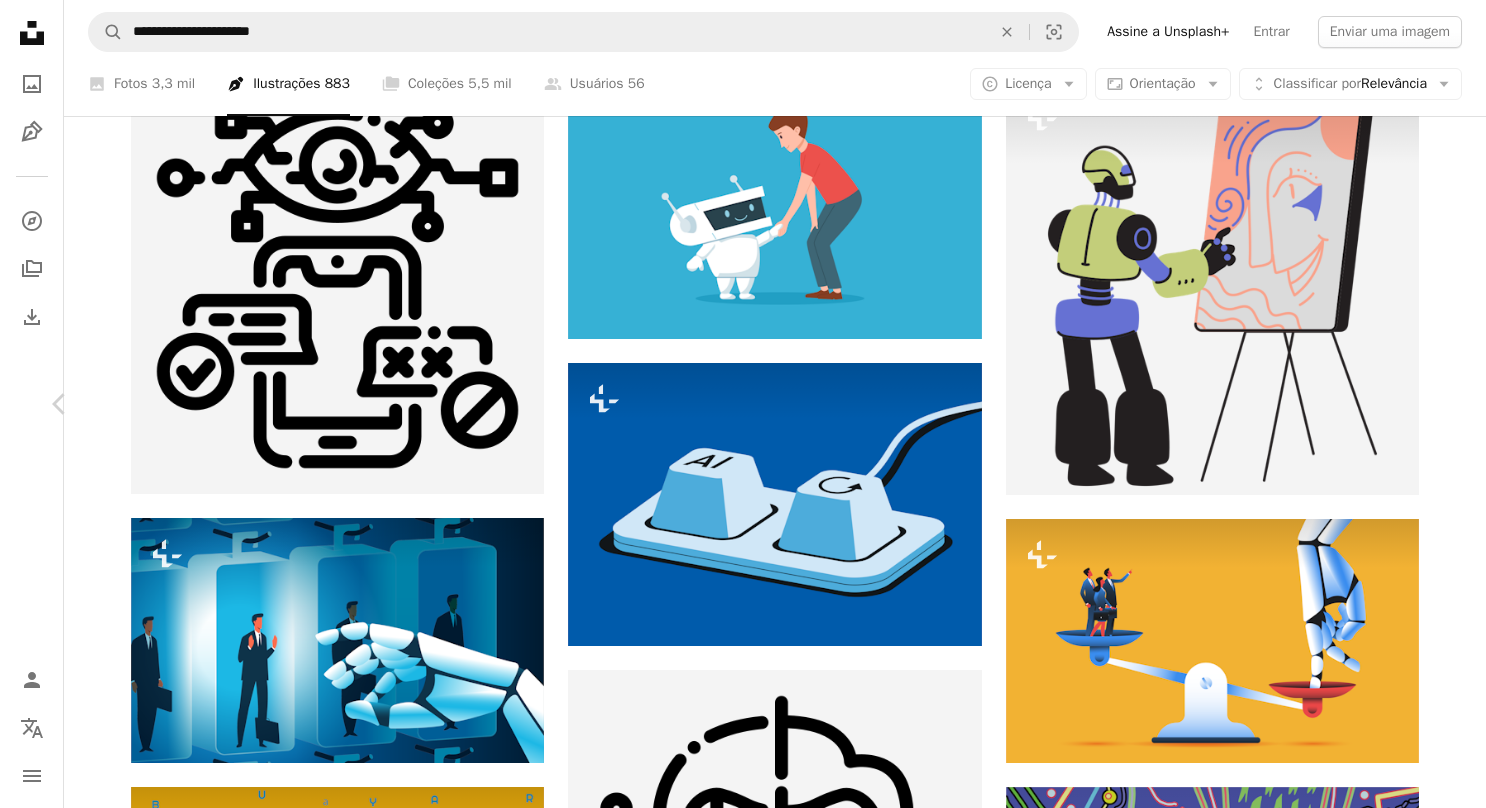 click on "Chevron right" 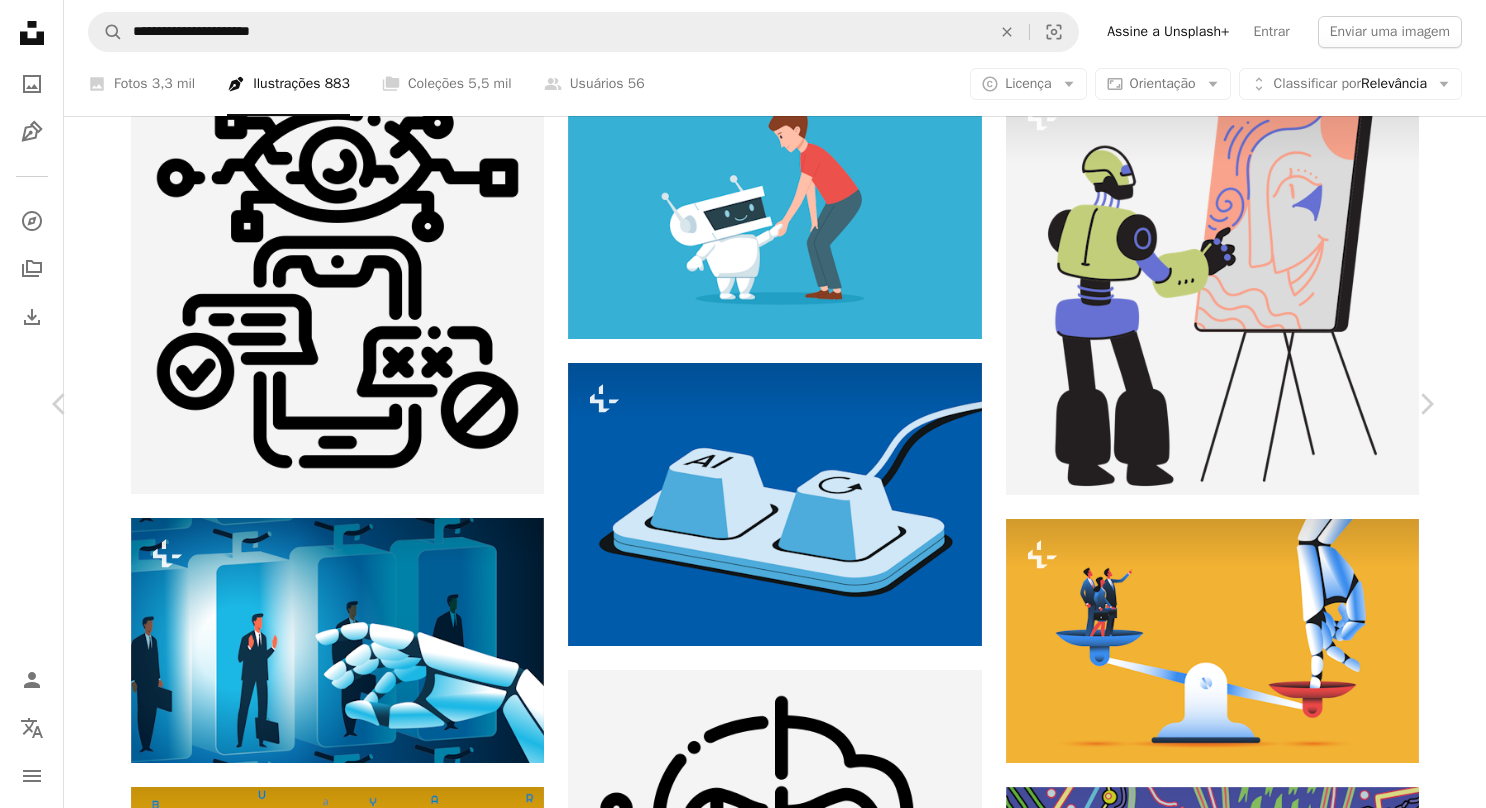 click on "An X shape" at bounding box center (20, 20) 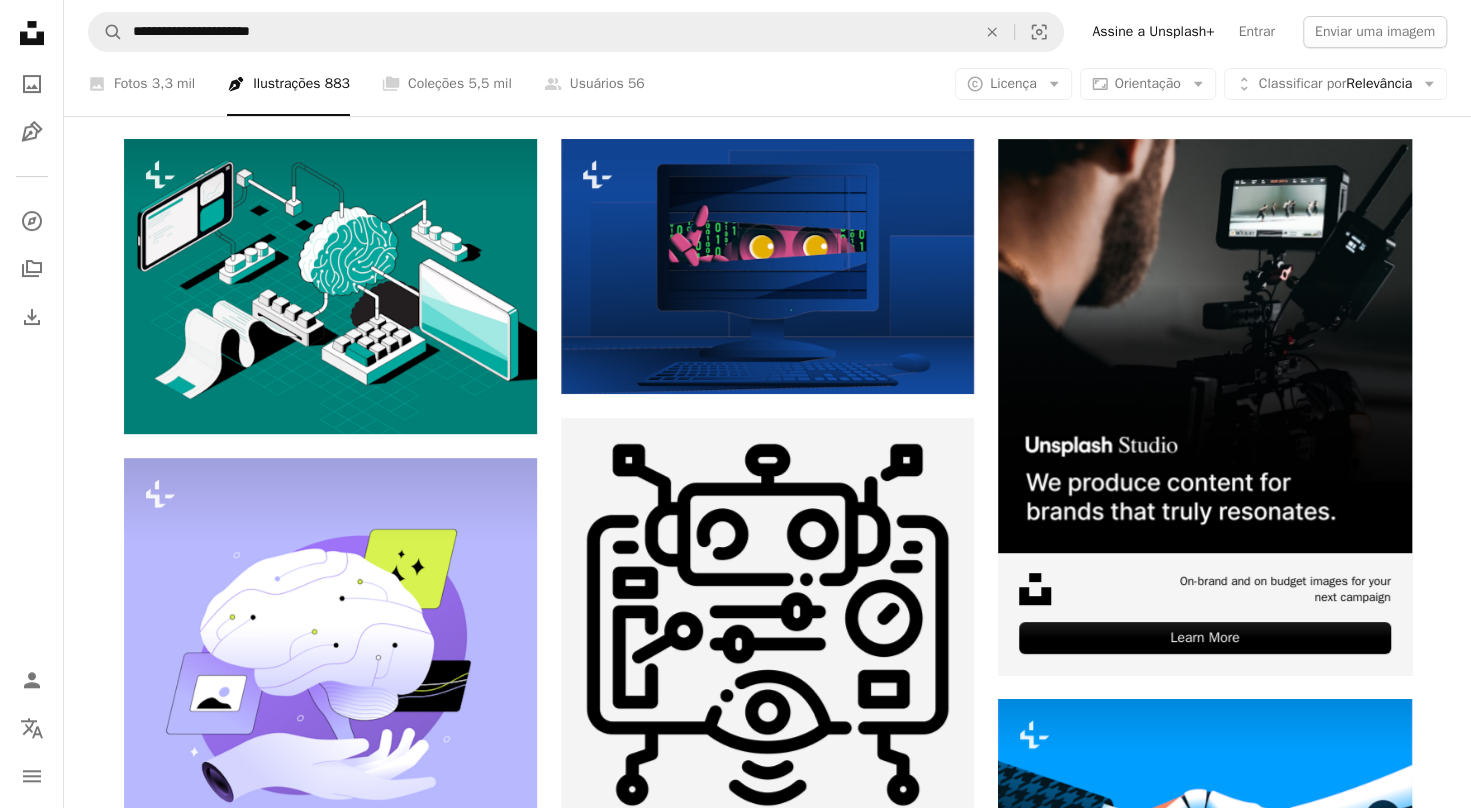scroll, scrollTop: 0, scrollLeft: 0, axis: both 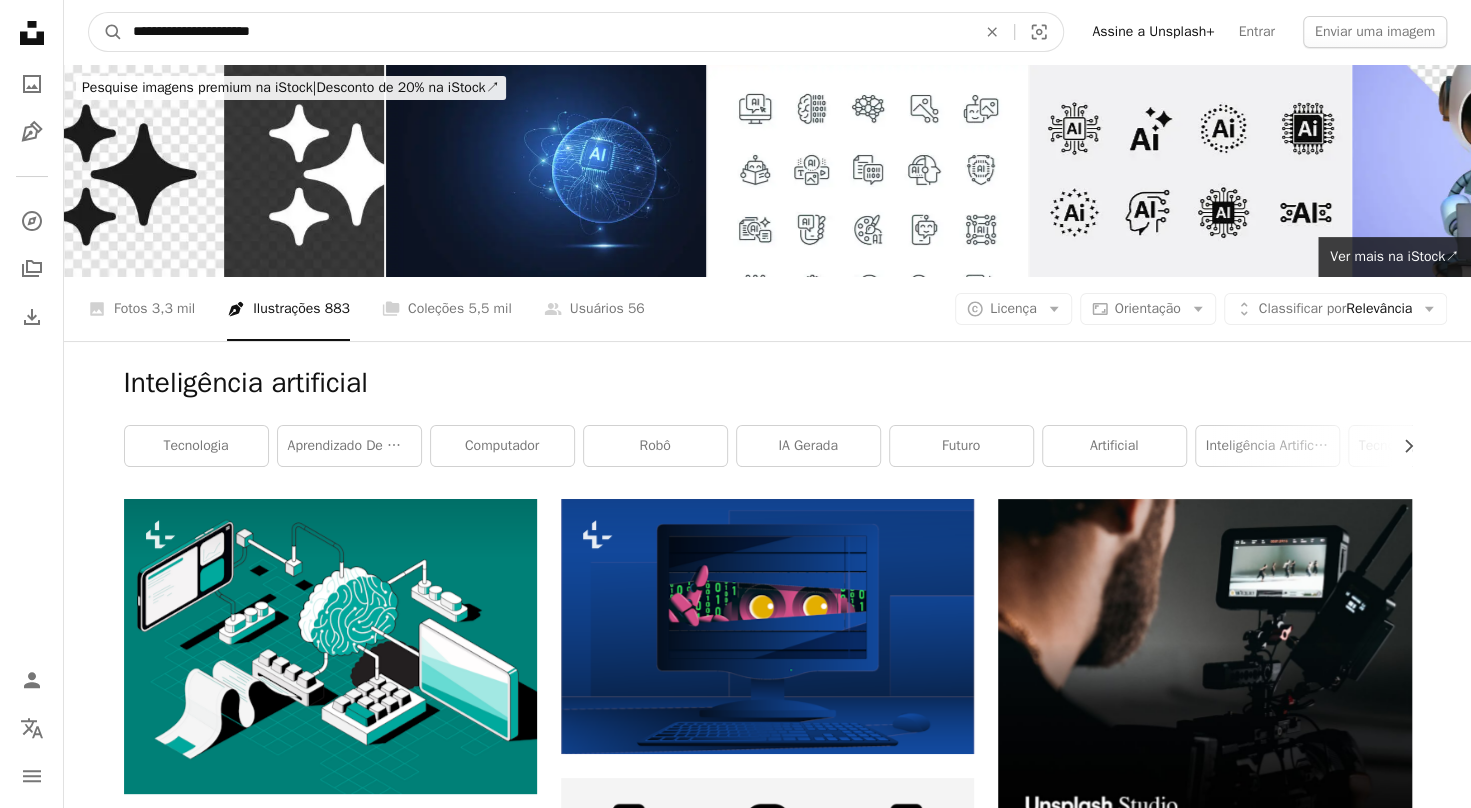 click on "**********" at bounding box center (546, 32) 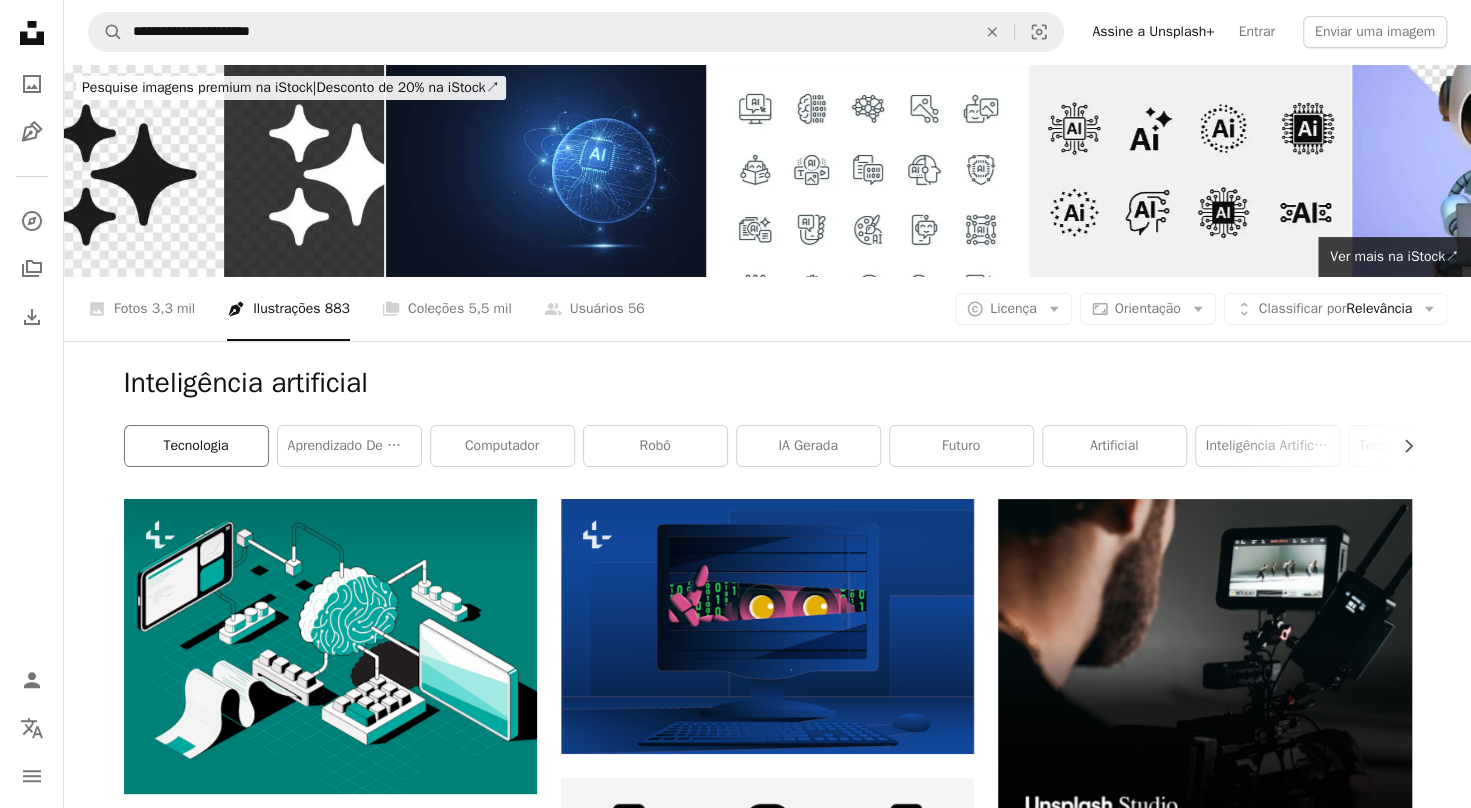 click on "Tecnologia" at bounding box center (196, 446) 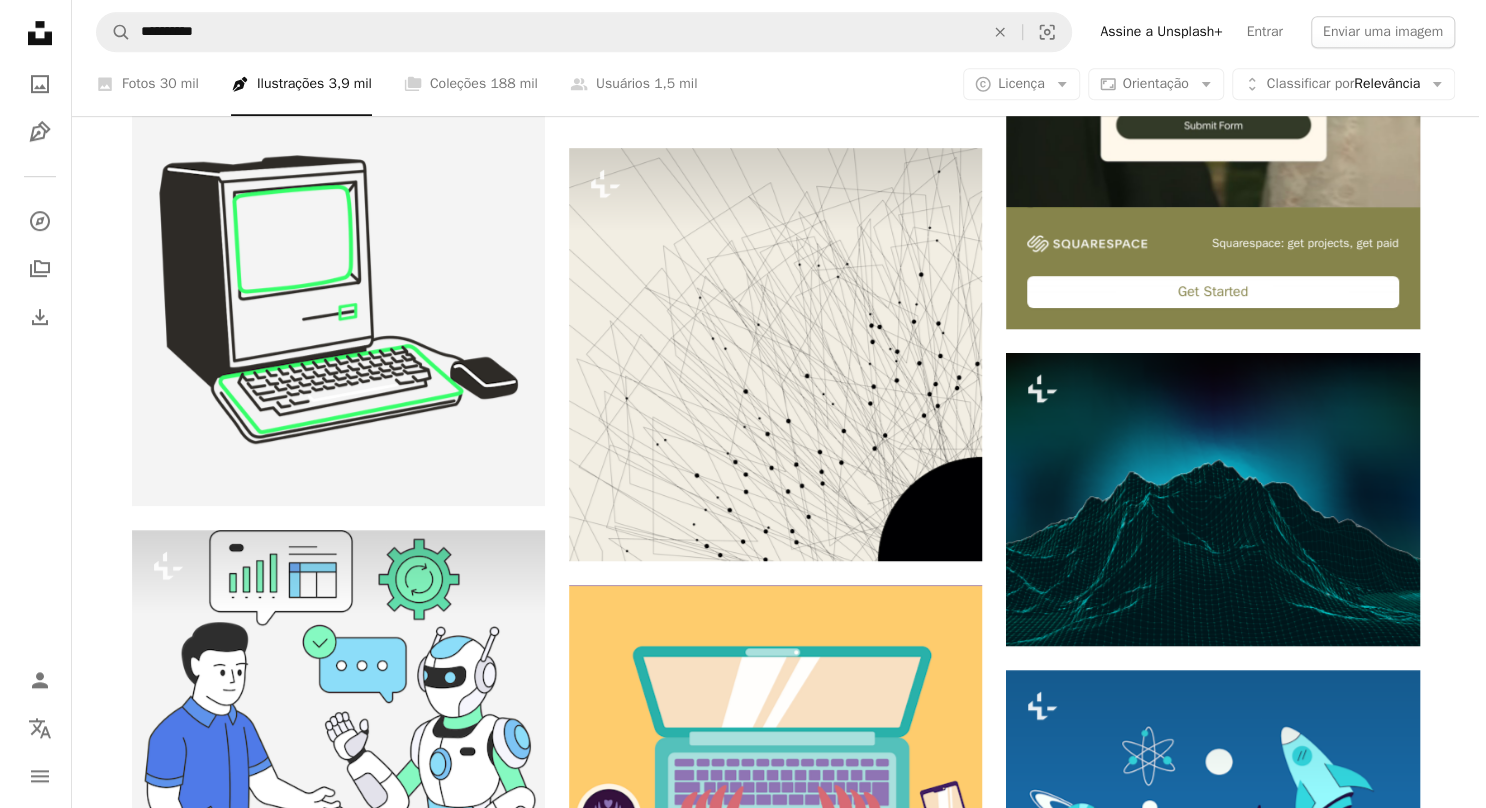 scroll, scrollTop: 1413, scrollLeft: 0, axis: vertical 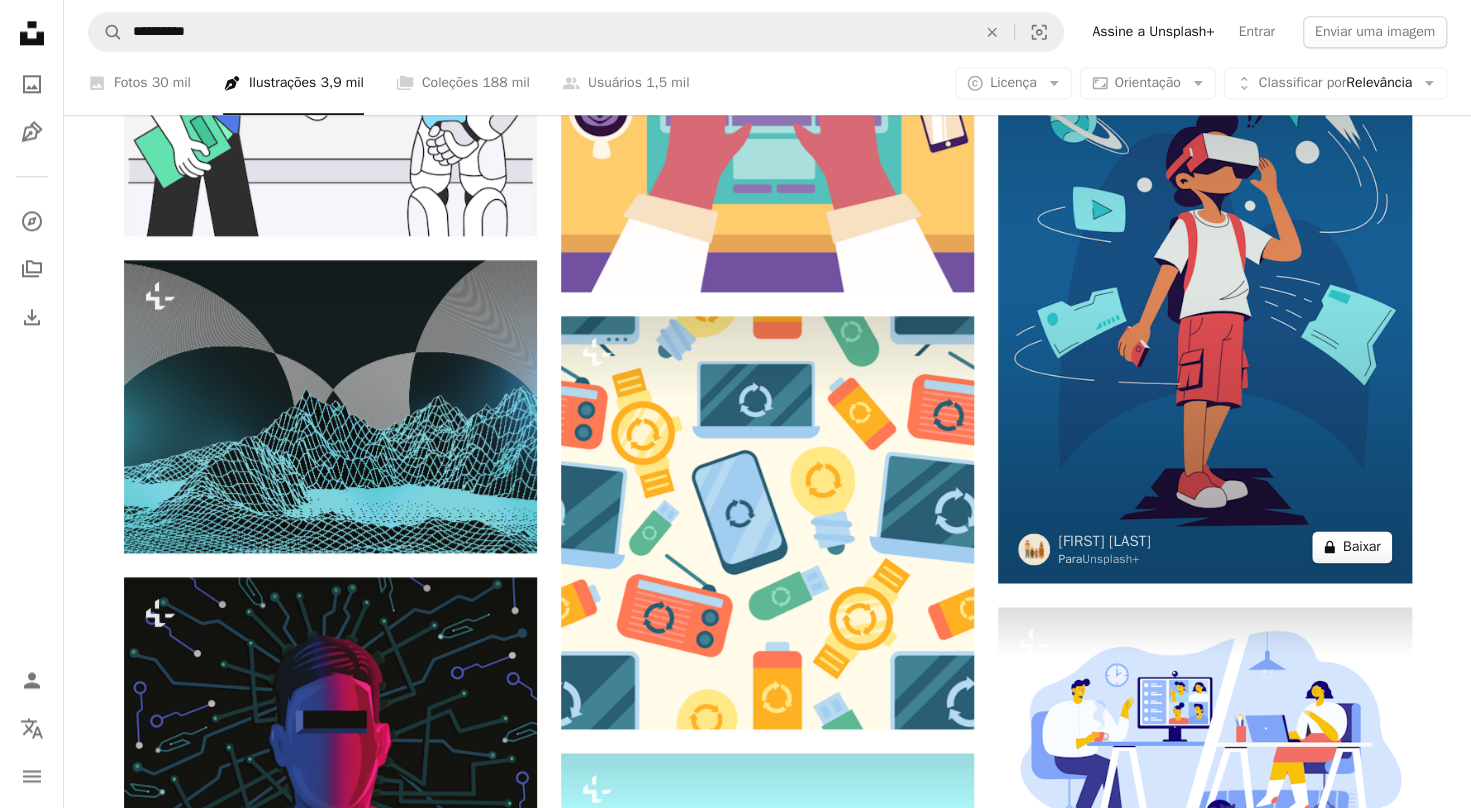 drag, startPoint x: 1143, startPoint y: 368, endPoint x: 1355, endPoint y: 544, distance: 275.53583 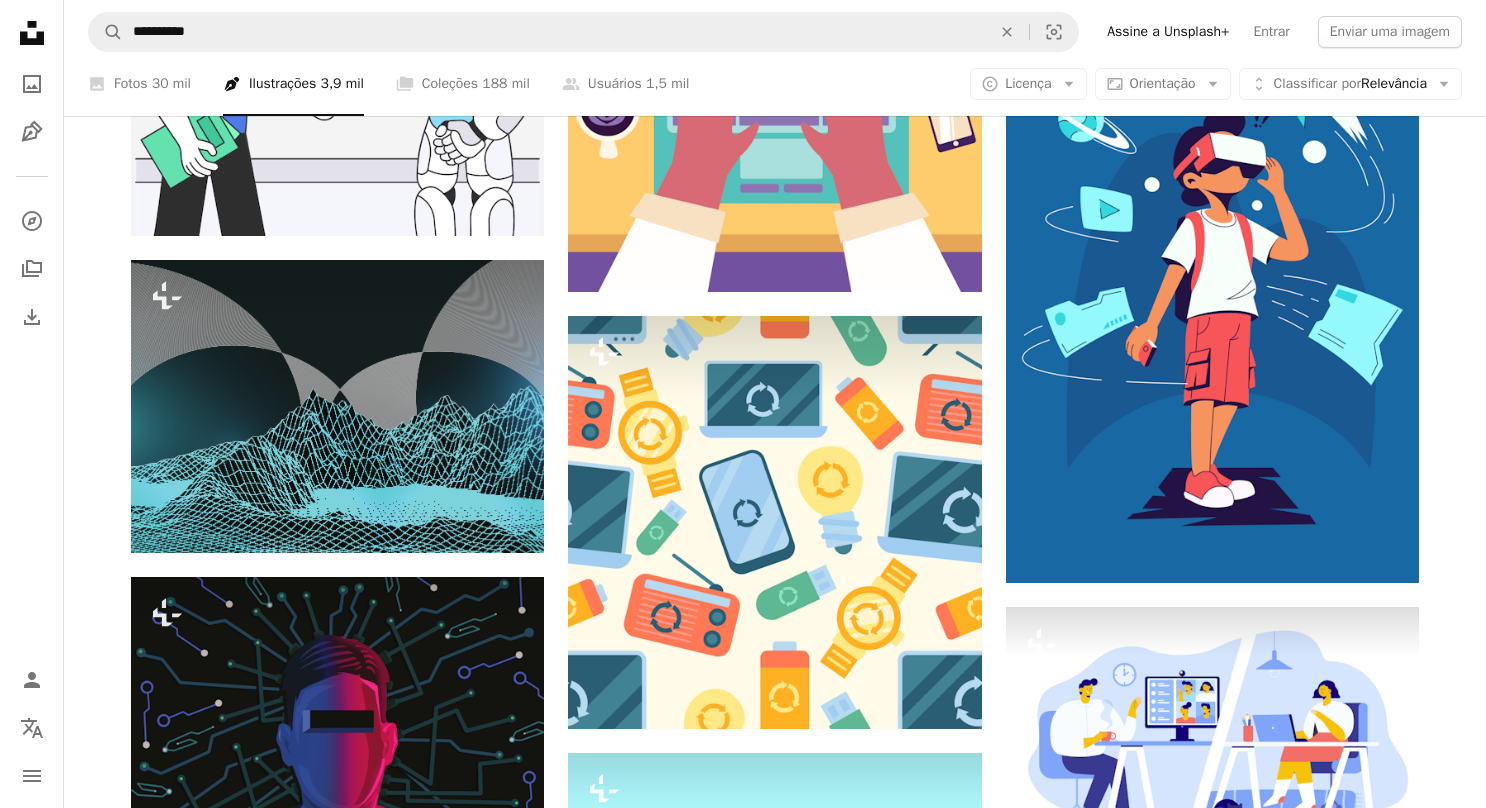 click on "An X shape Imagens premium, prontas para usar. Obtenha acesso ilimitado. A plus sign Conteúdo para associados adicionado mensalmente A plus sign Downloads royalty-free ilimitados A plus sign Ilustrações  Lançamento A plus sign Proteções legais aprimoradas anual 66%  de desconto mensal $ 12   $ 4 USD por mês * Assine a  Unsplash+ *Quando pago anualmente, faturamento antecipado de  $ 48 Mais impostos aplicáveis. Renovação automática. Cancele quando quiser." at bounding box center [743, 3785] 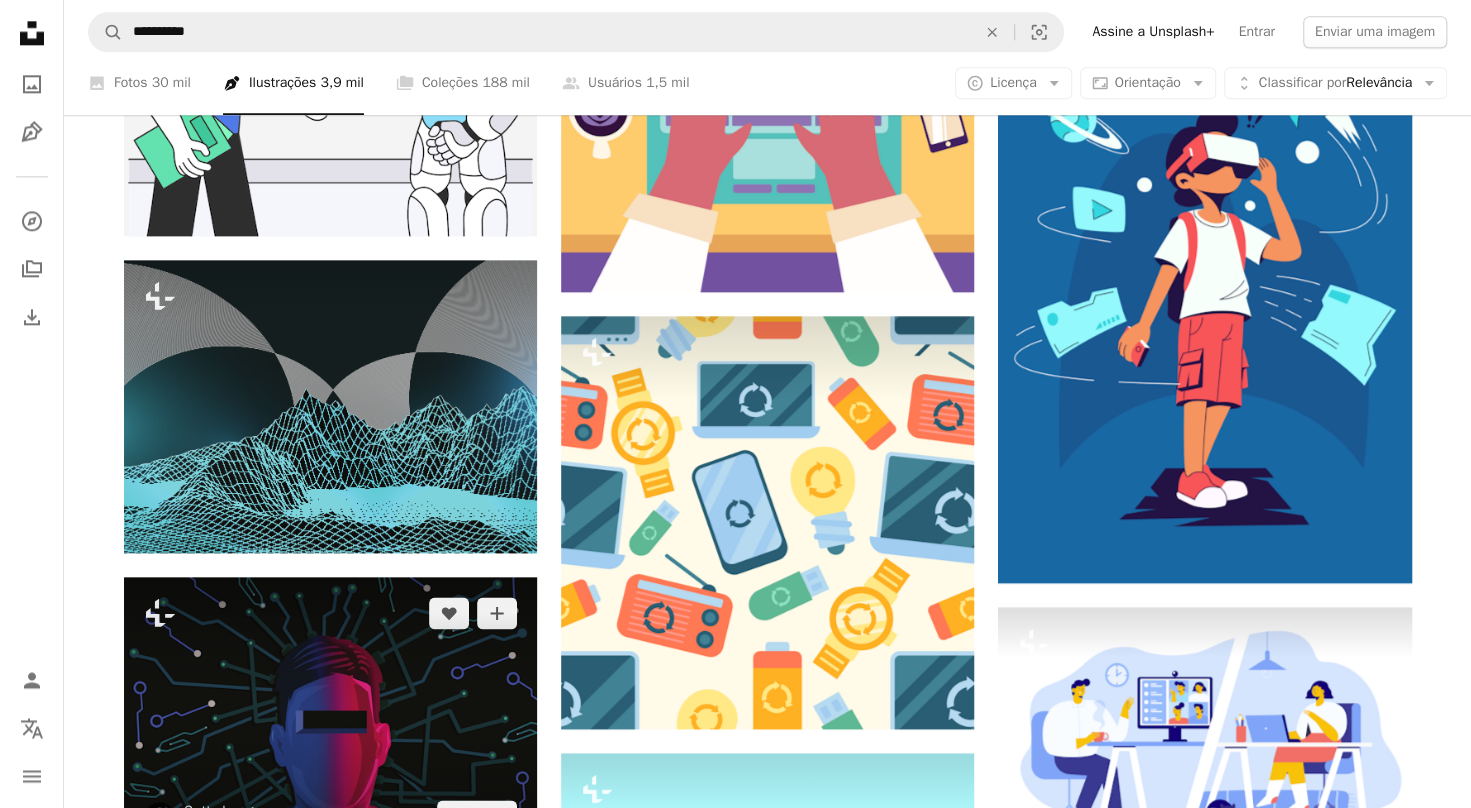 click at bounding box center (330, 714) 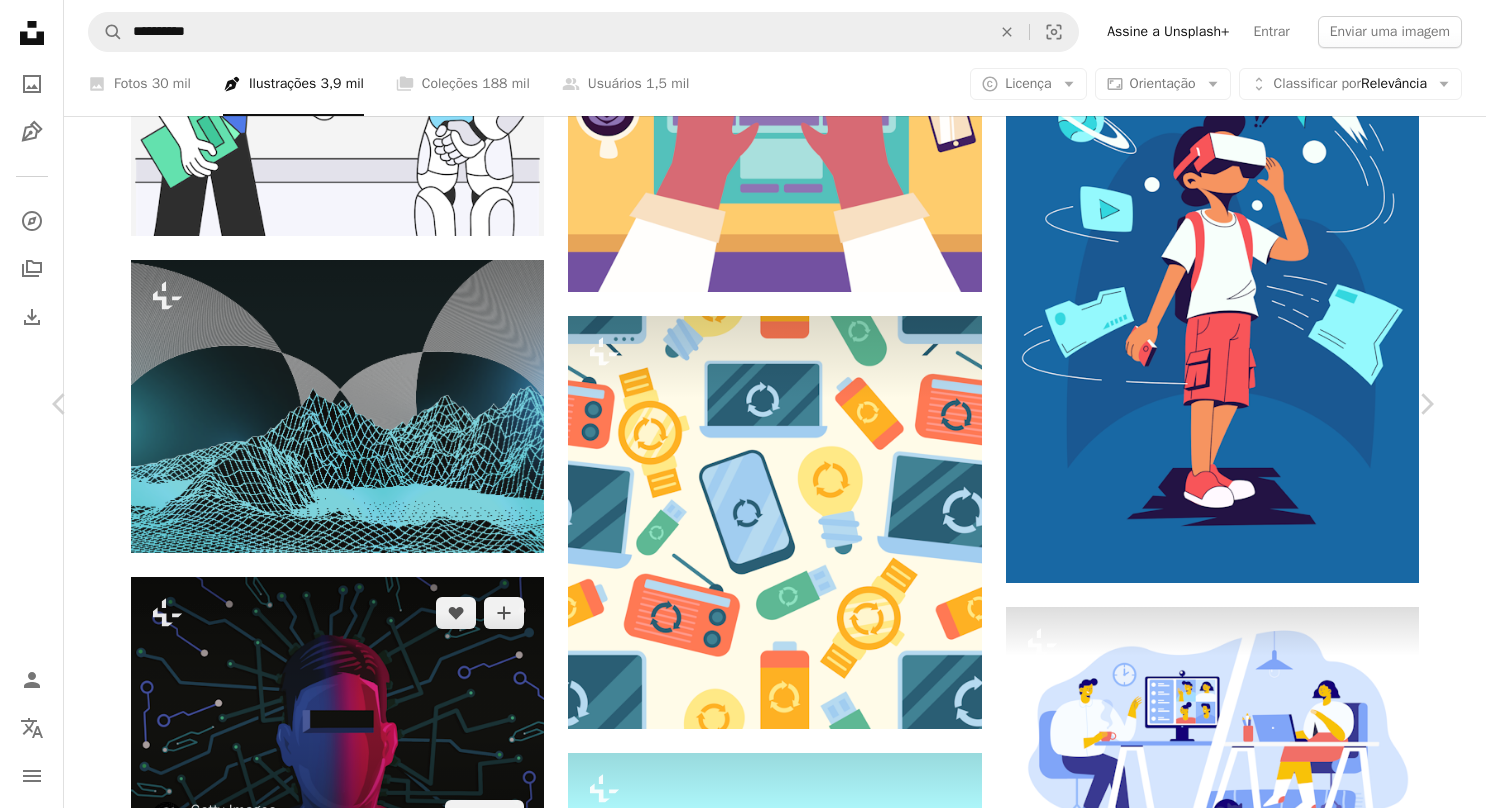 click at bounding box center (736, 3785) 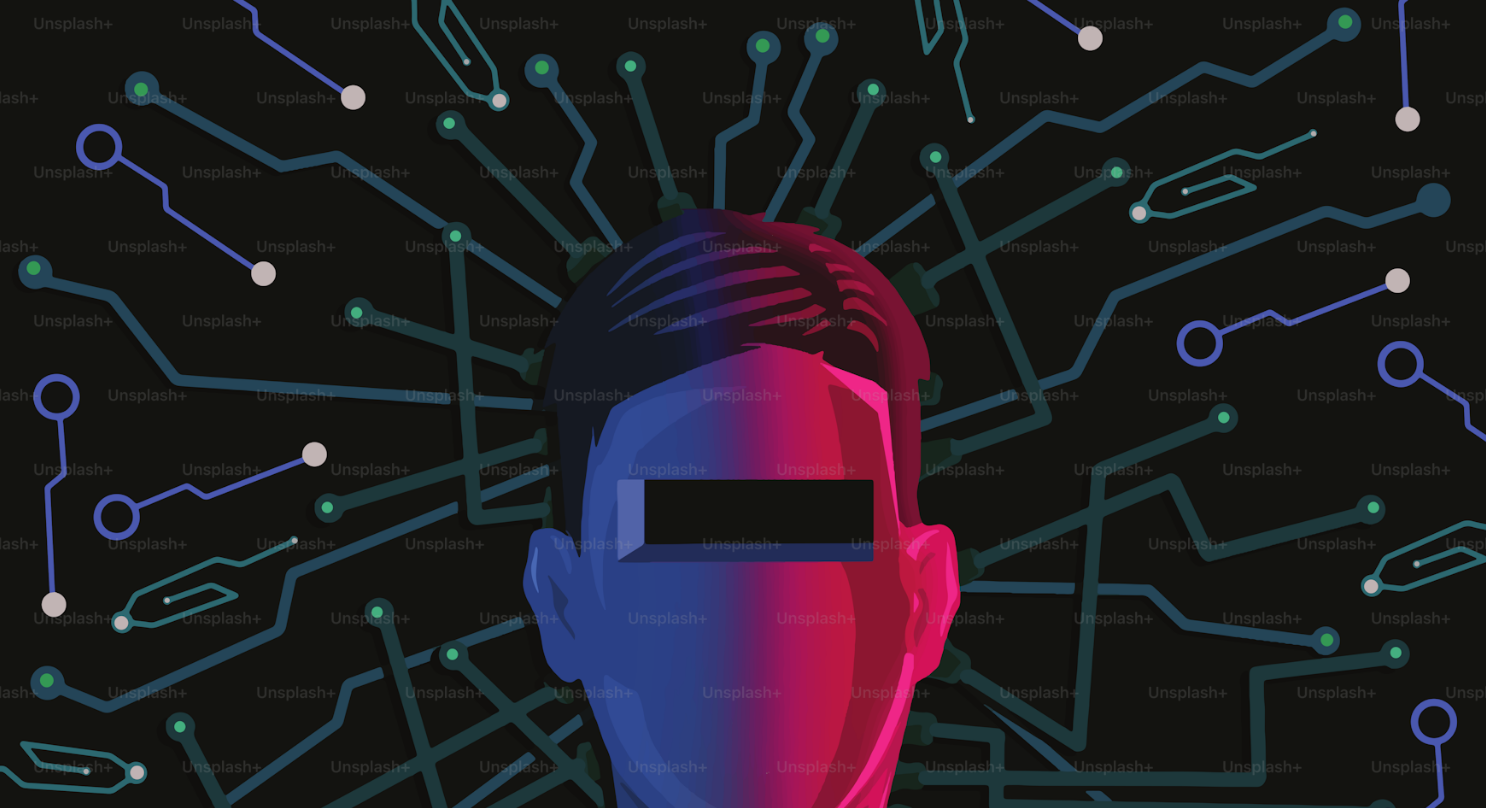 scroll, scrollTop: 82, scrollLeft: 0, axis: vertical 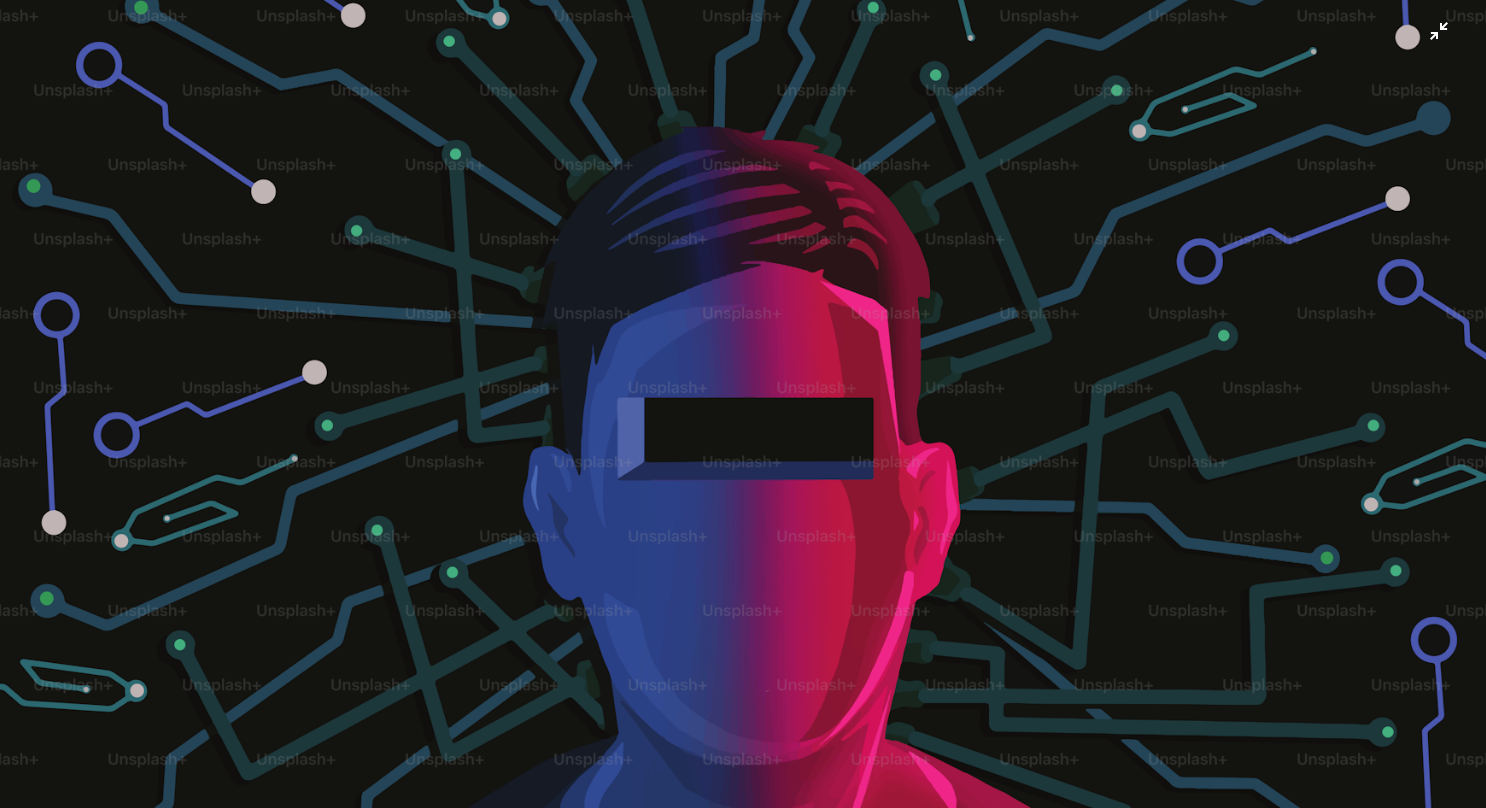 click at bounding box center [743, 413] 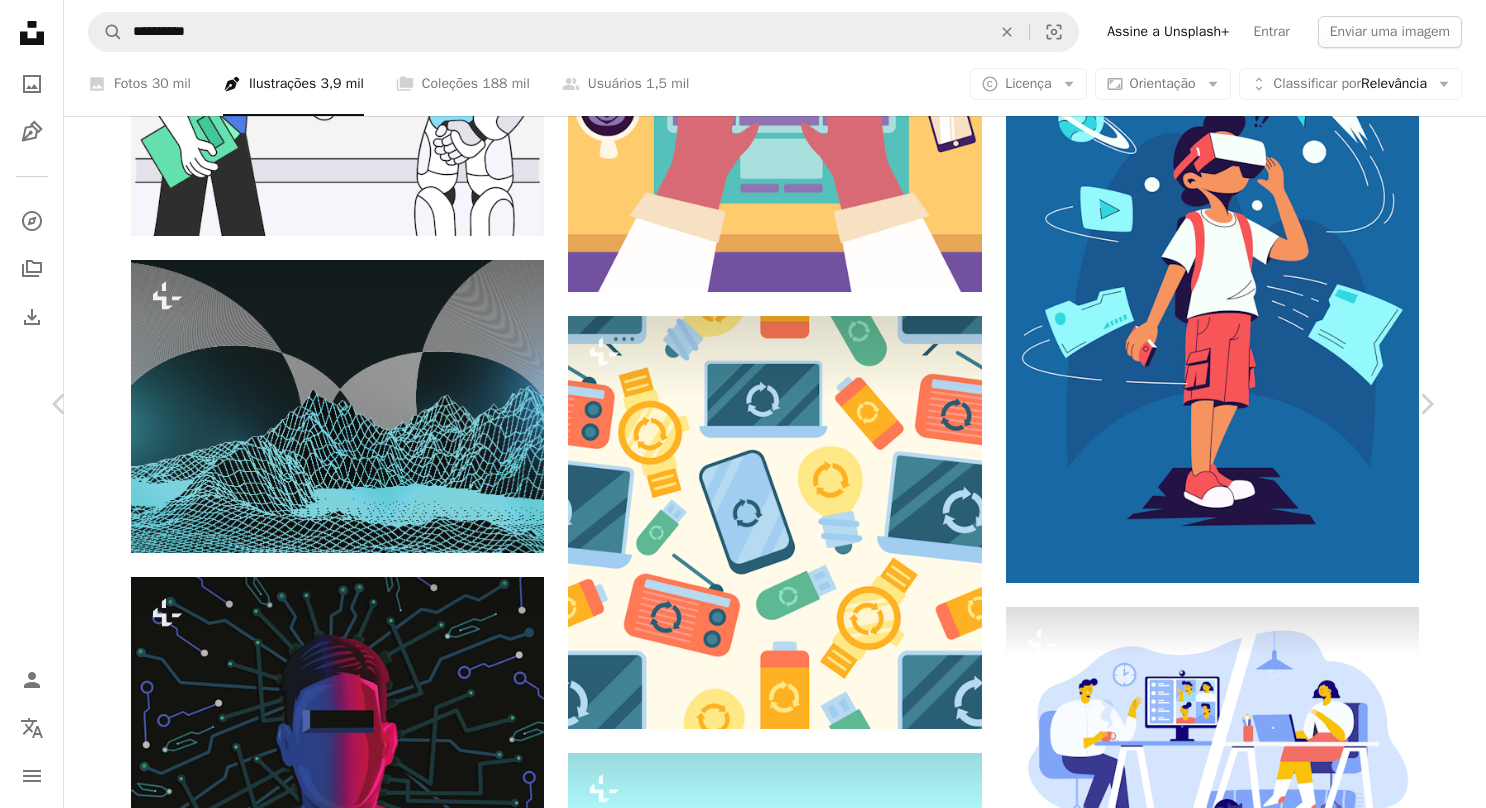 click on "A lock   Baixar" at bounding box center [1286, 3428] 